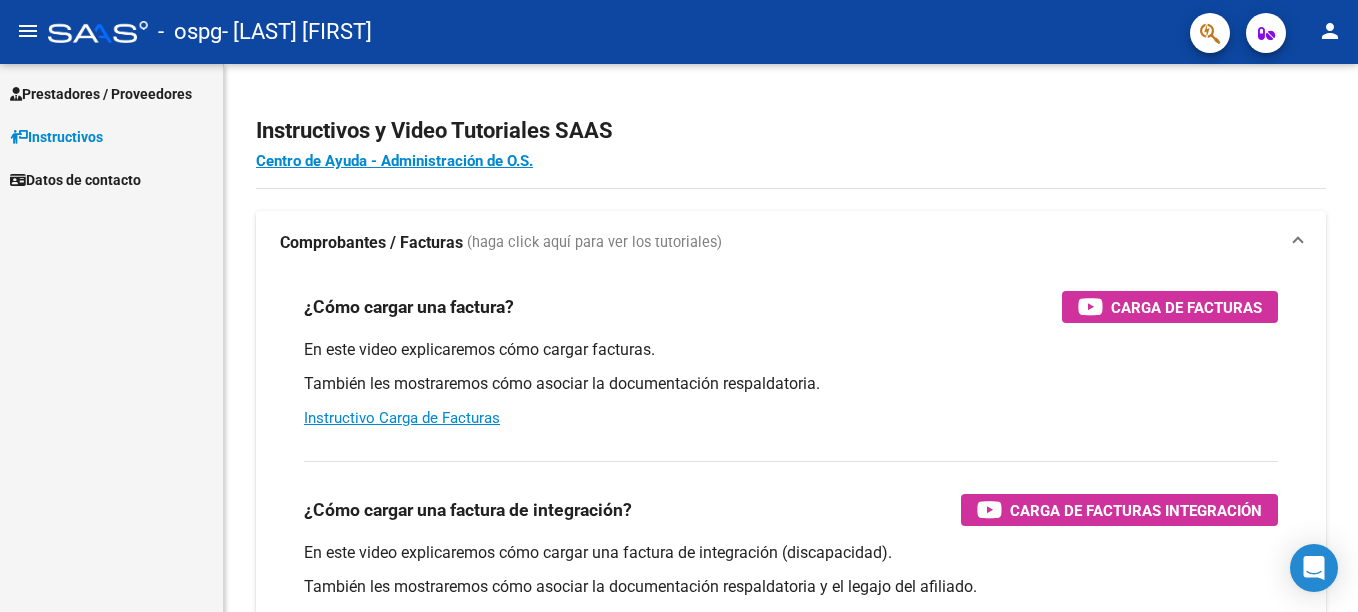 scroll, scrollTop: 0, scrollLeft: 0, axis: both 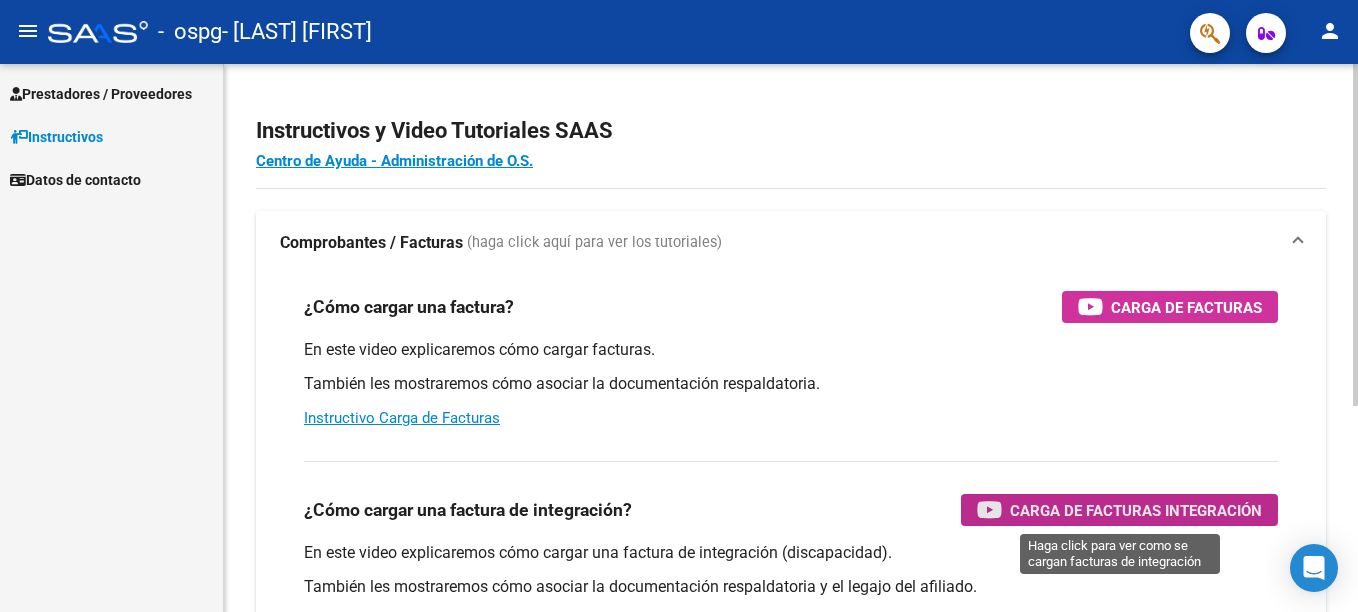 click on "Carga de Facturas Integración" at bounding box center [1136, 510] 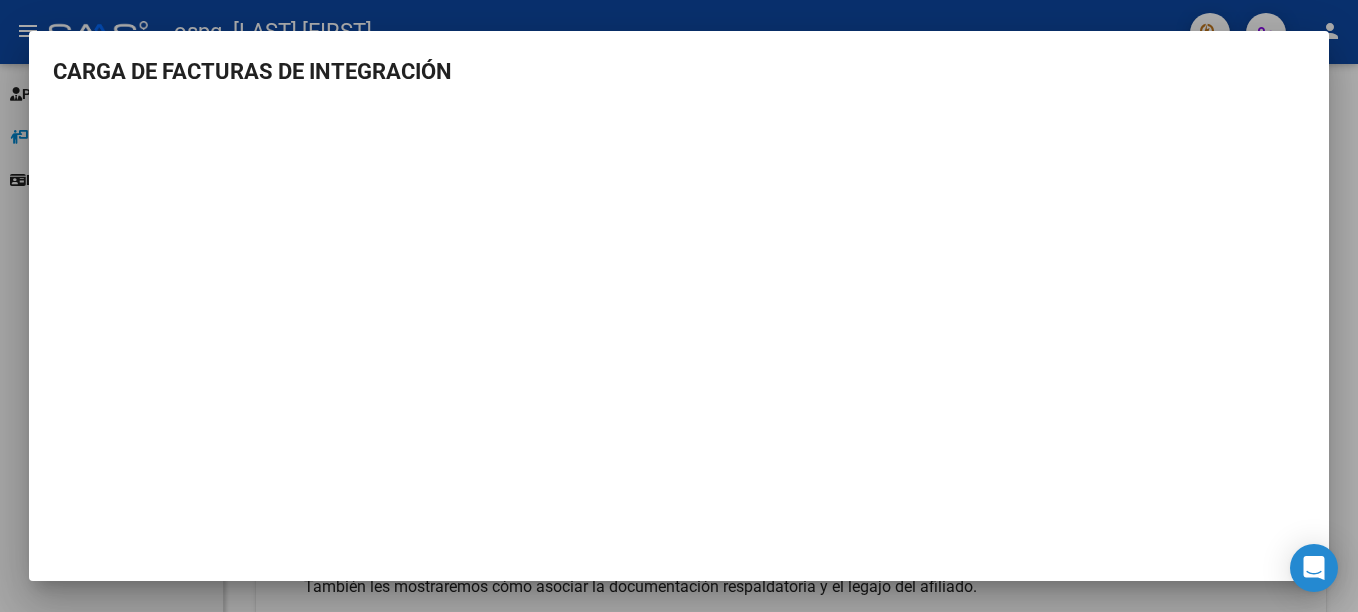 click at bounding box center [679, 306] 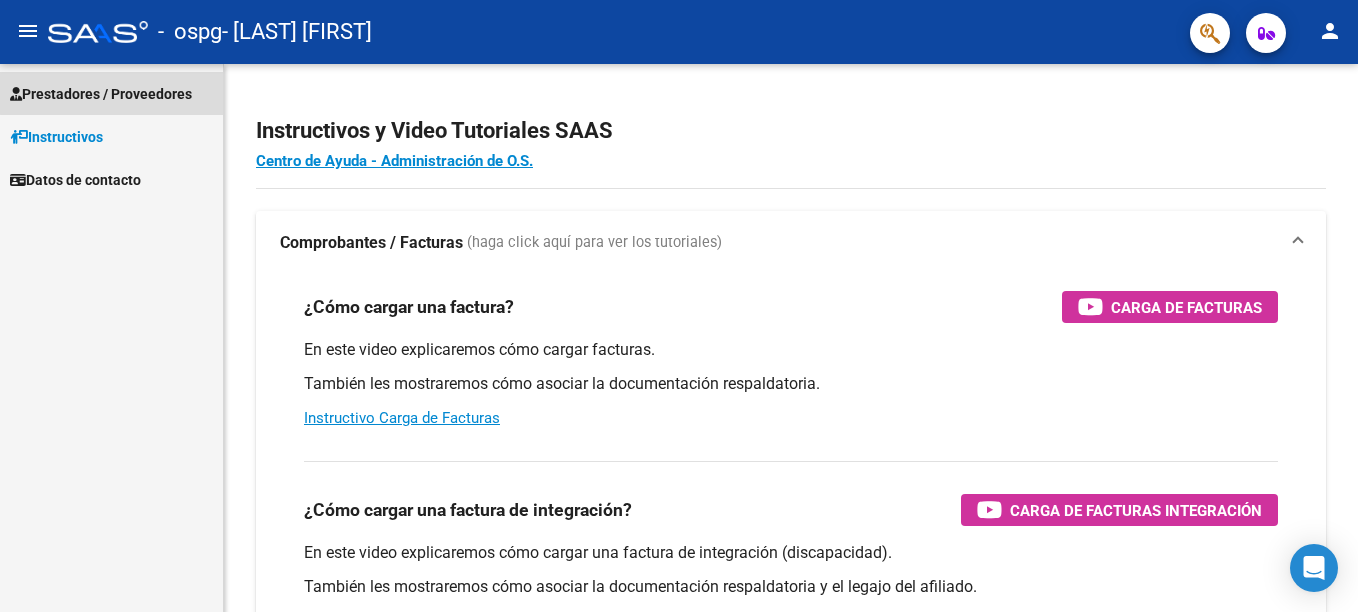click on "Prestadores / Proveedores" at bounding box center (101, 94) 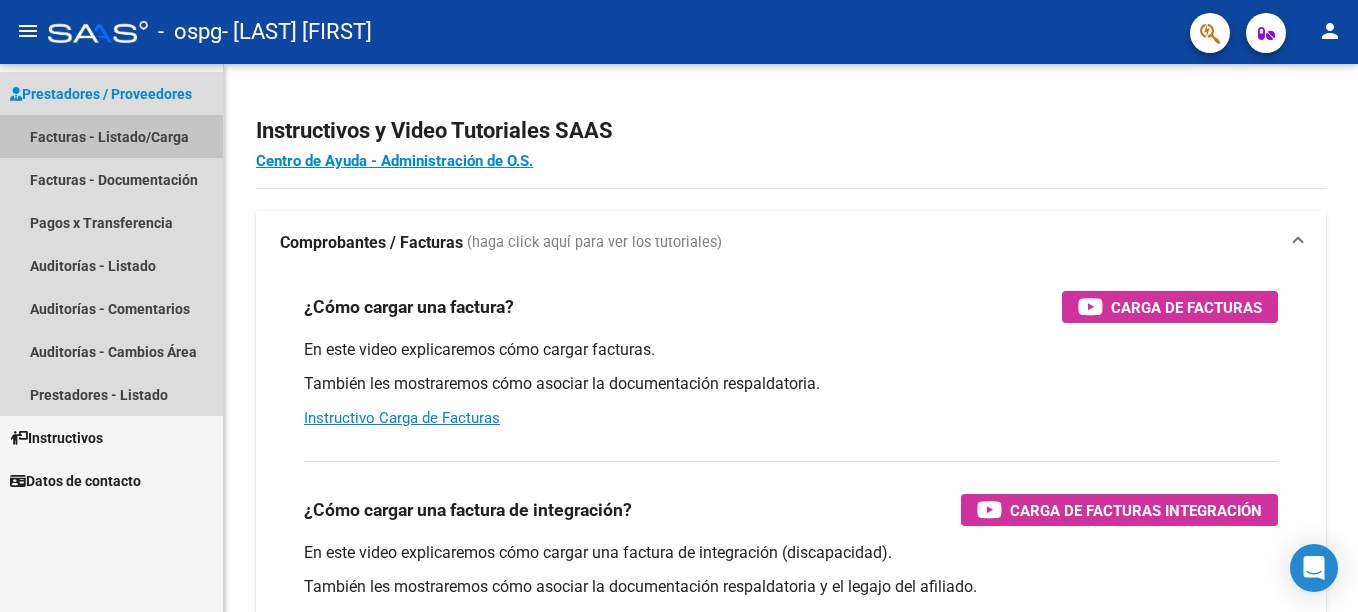 click on "Facturas - Listado/Carga" at bounding box center [111, 136] 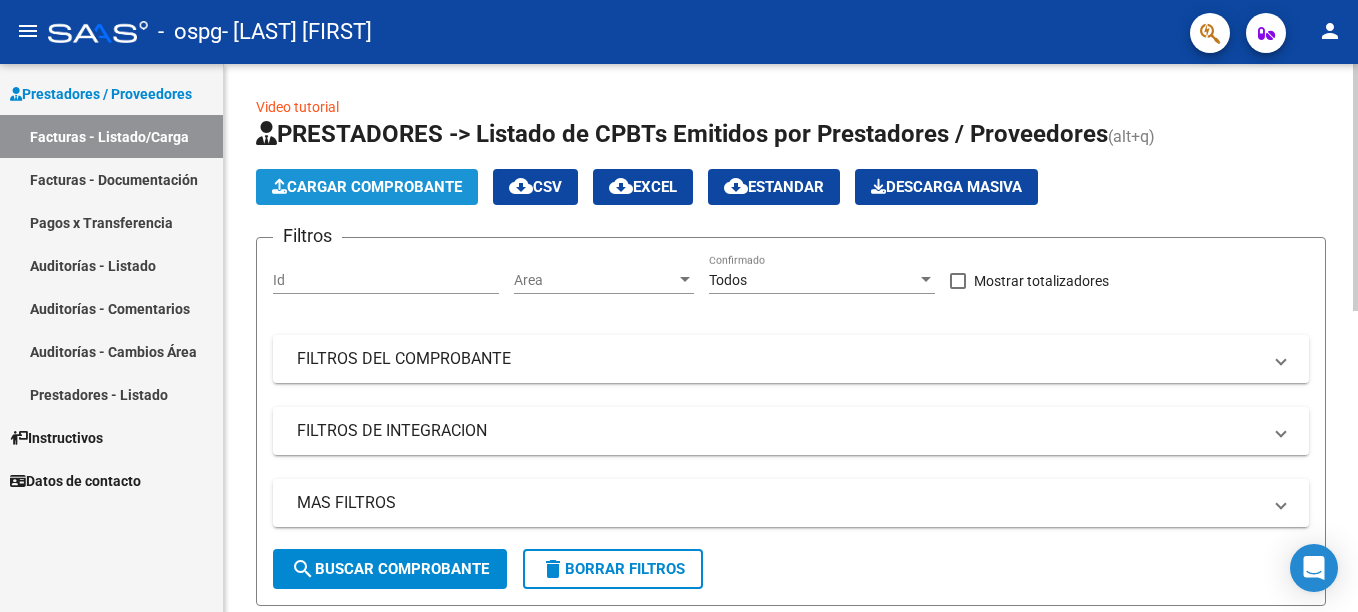 click on "Cargar Comprobante" 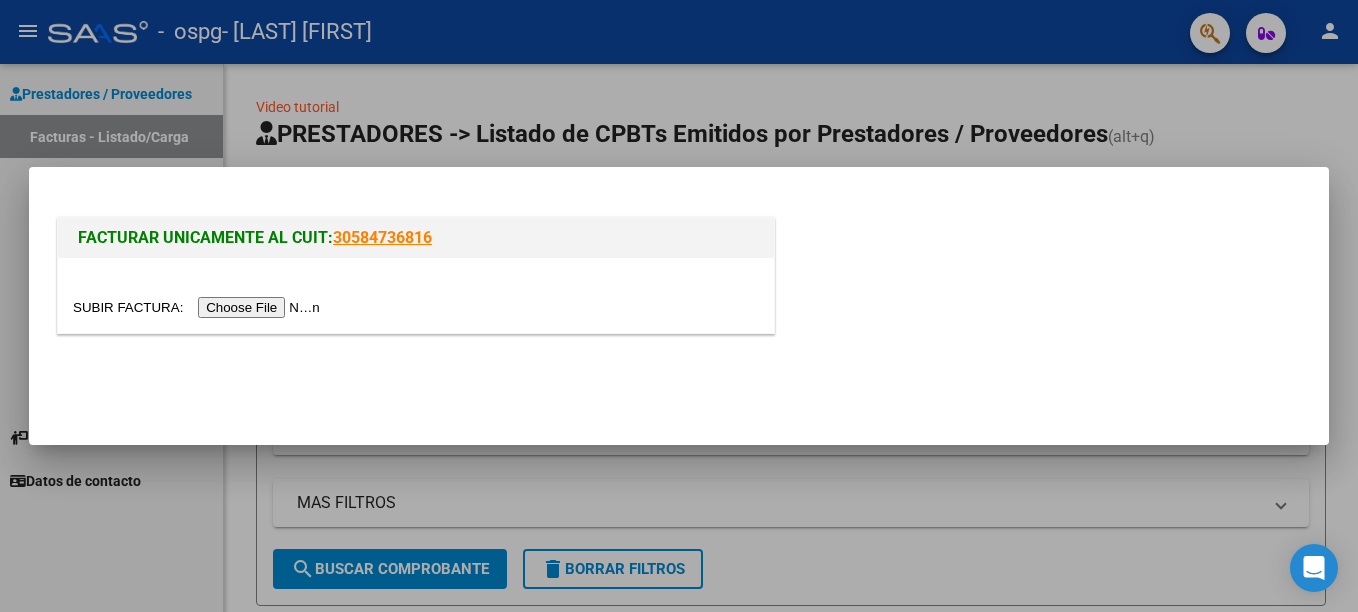click at bounding box center [199, 307] 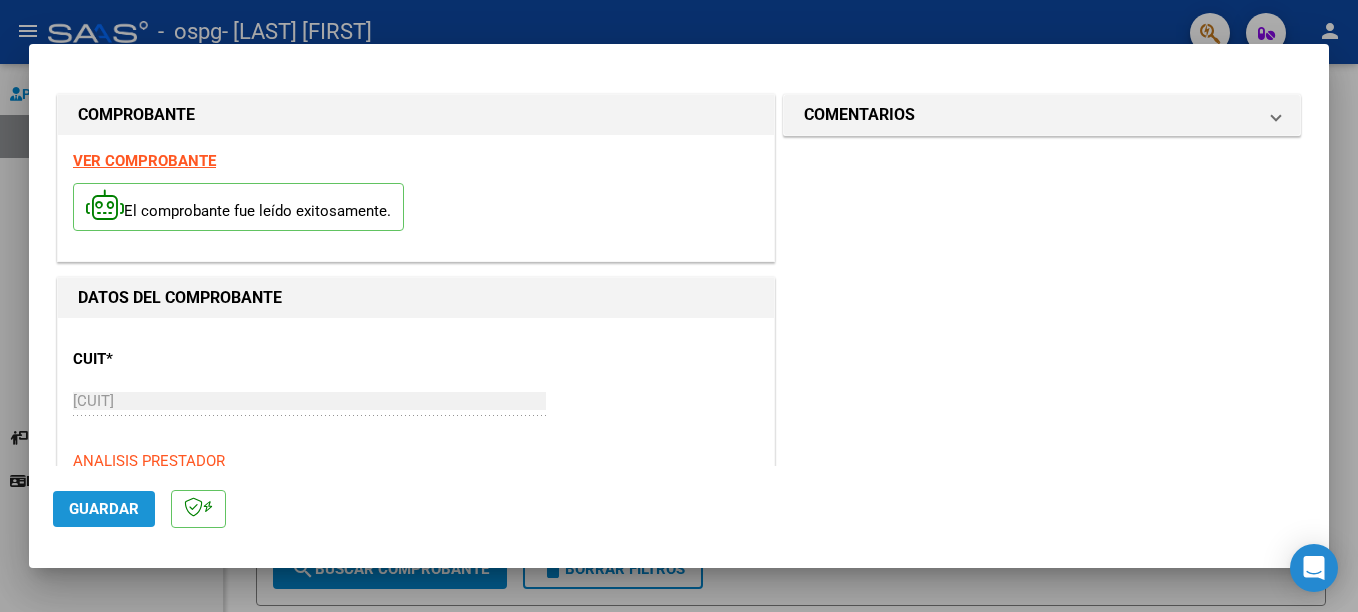click on "Guardar" 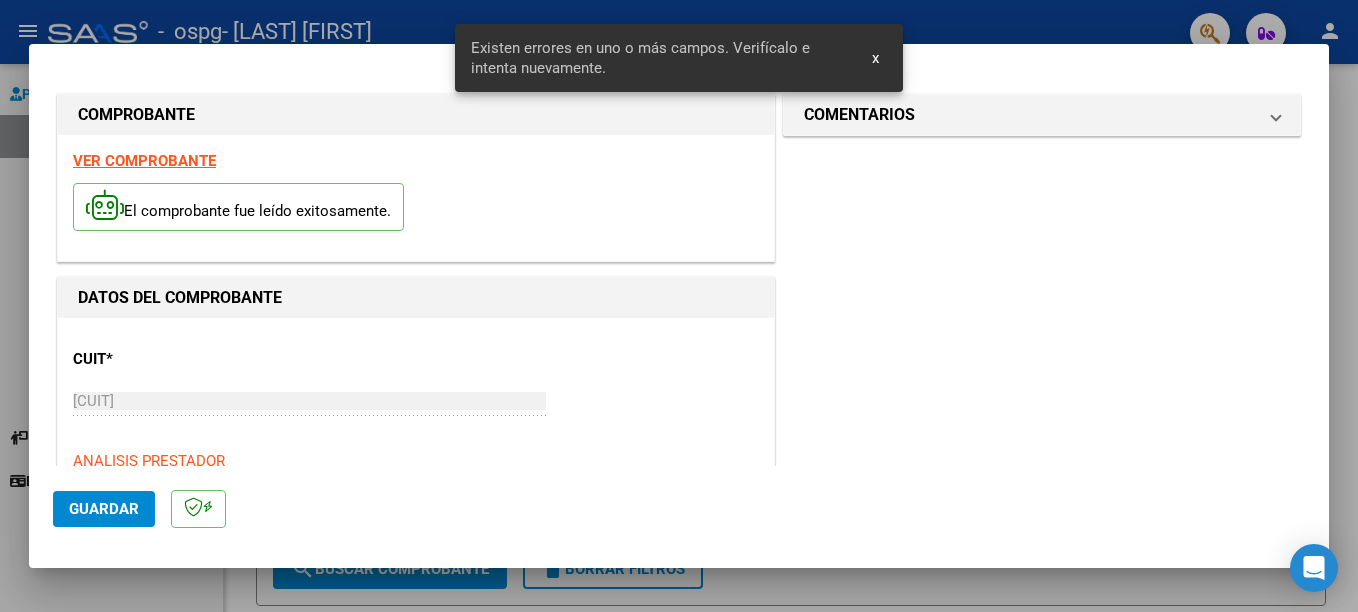 scroll, scrollTop: 460, scrollLeft: 0, axis: vertical 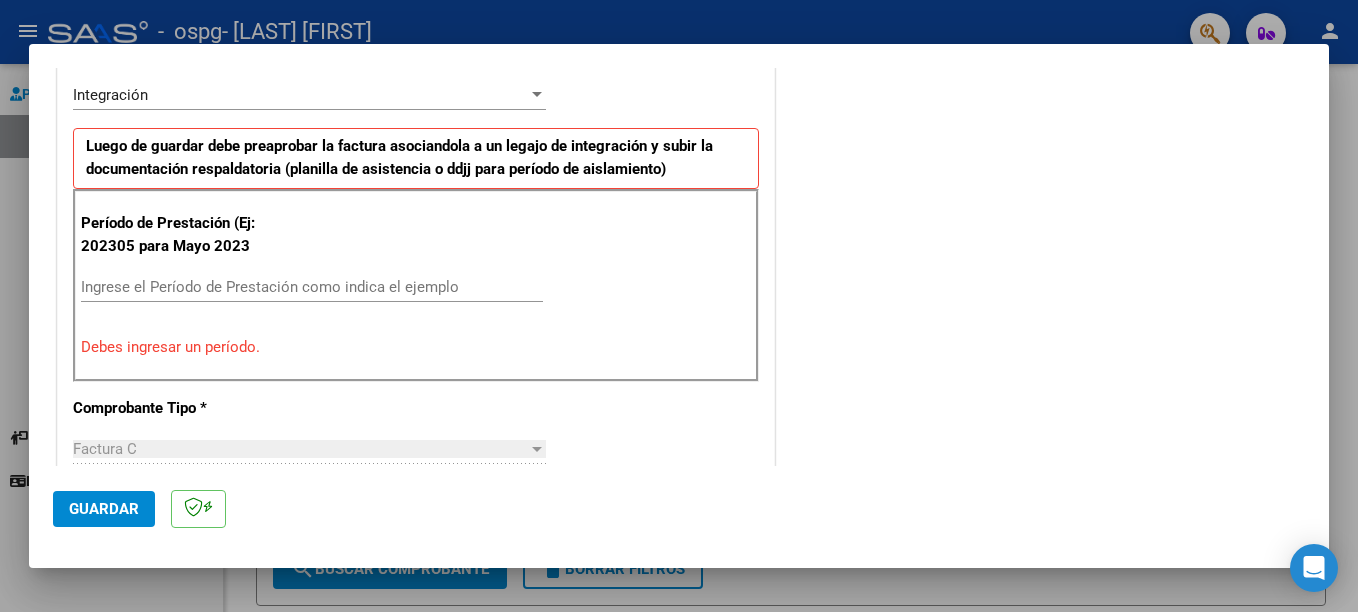 click on "Ingrese el Período de Prestación como indica el ejemplo" at bounding box center (312, 287) 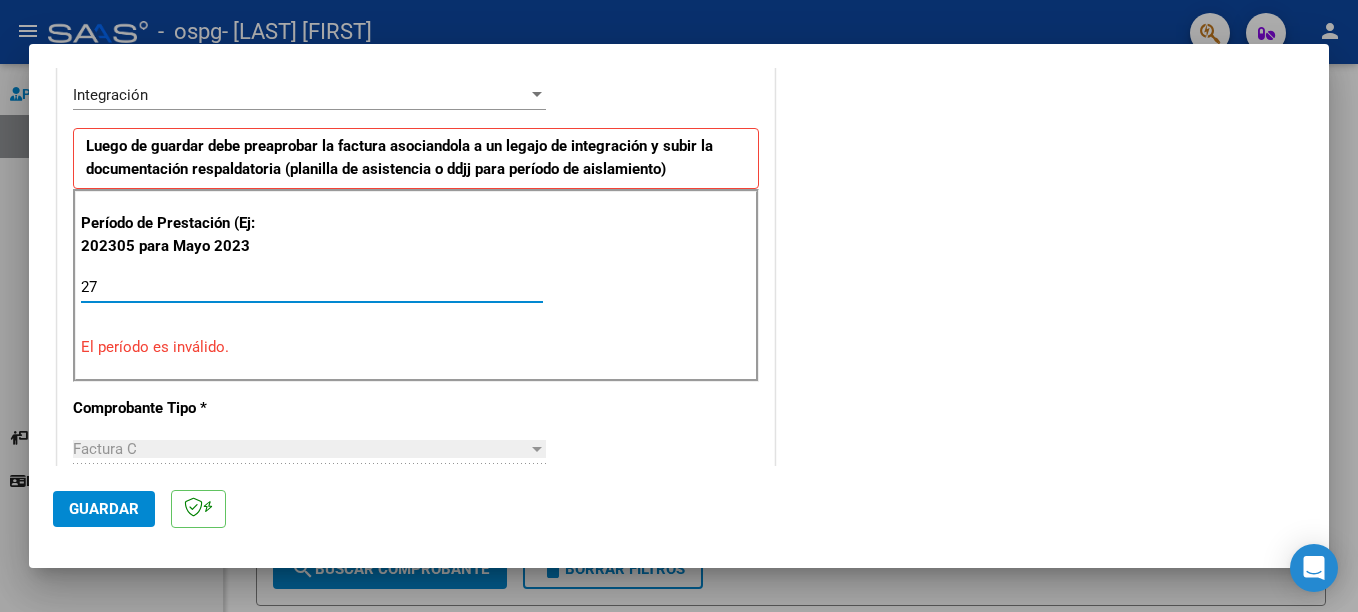 type on "2" 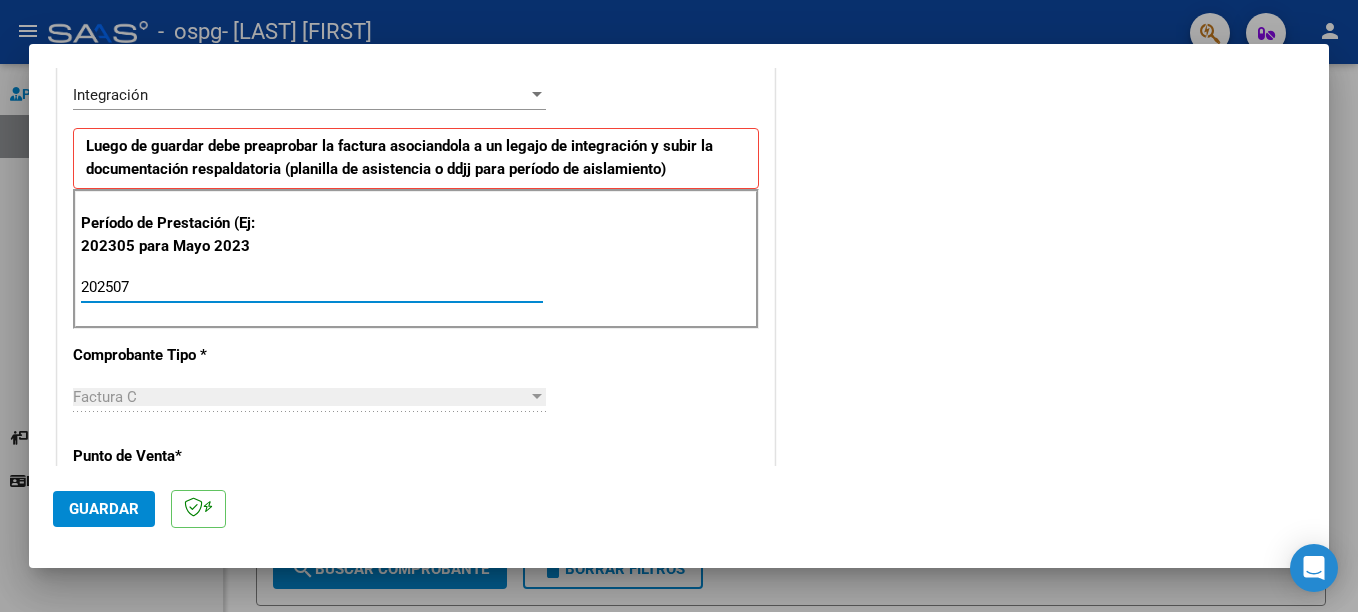 type on "202507" 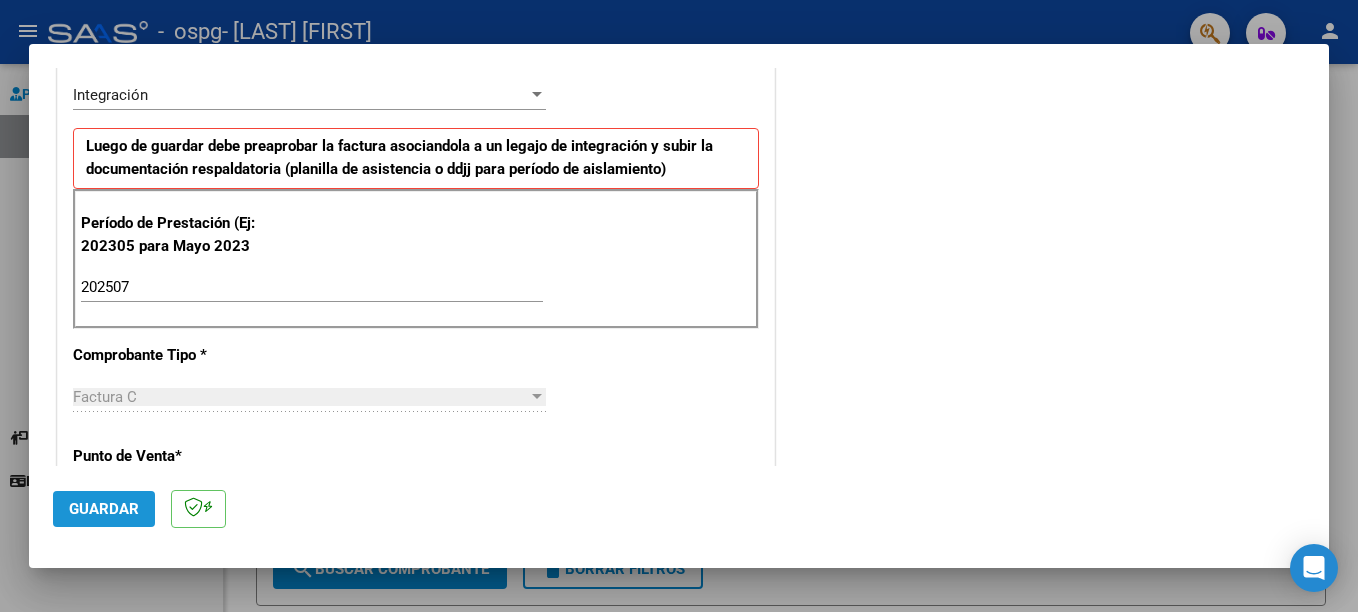 click on "Guardar" 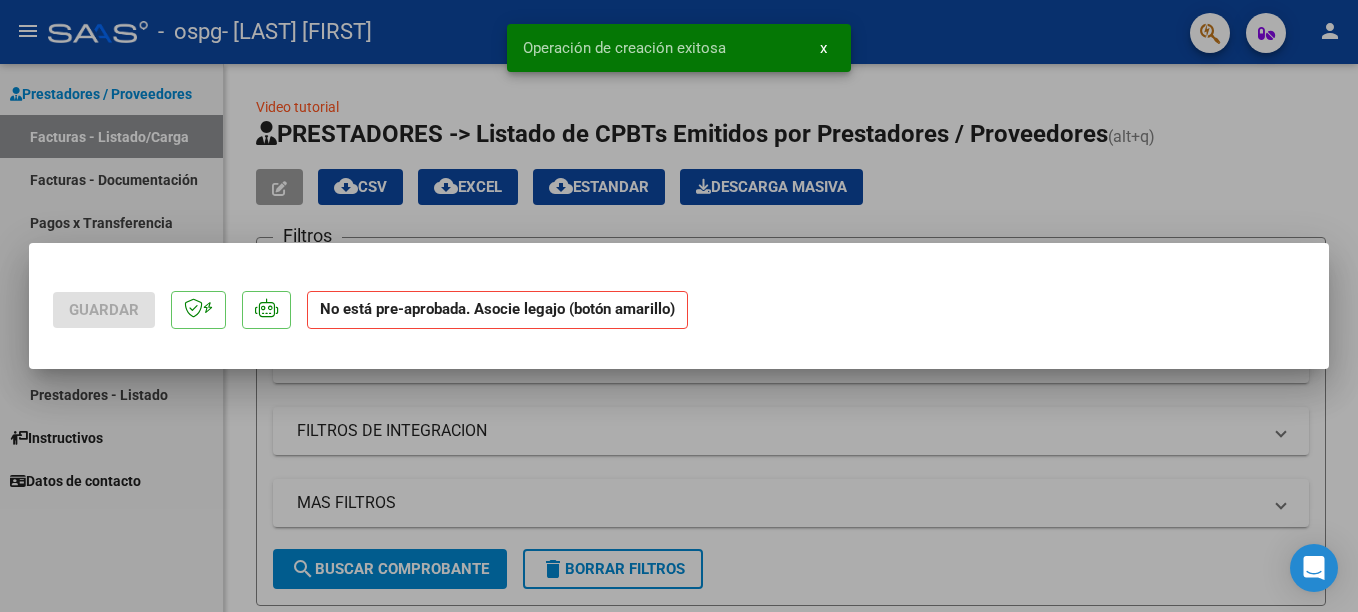 scroll, scrollTop: 0, scrollLeft: 0, axis: both 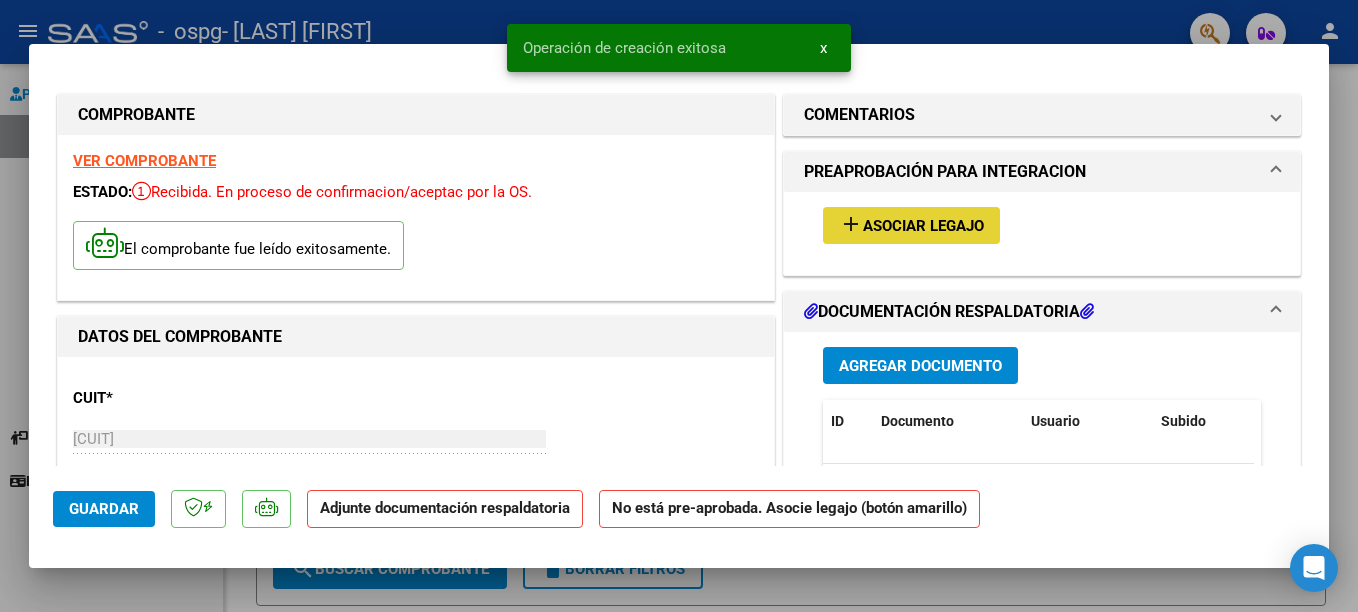 click on "Asociar Legajo" at bounding box center (923, 226) 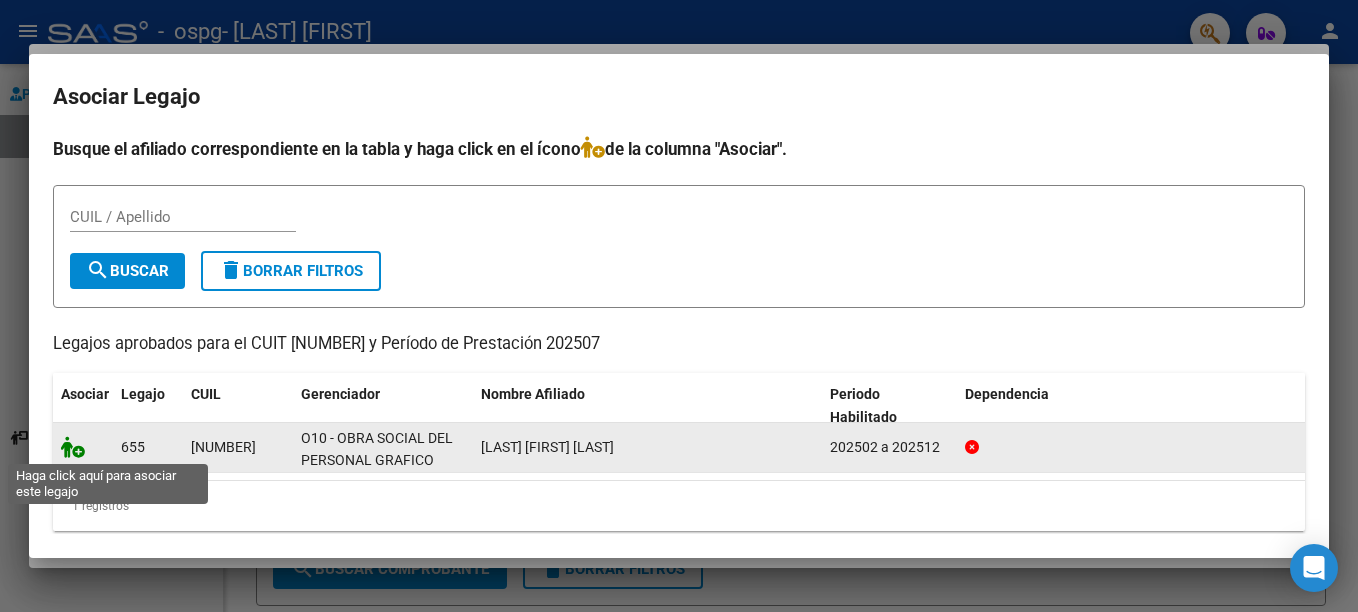 click 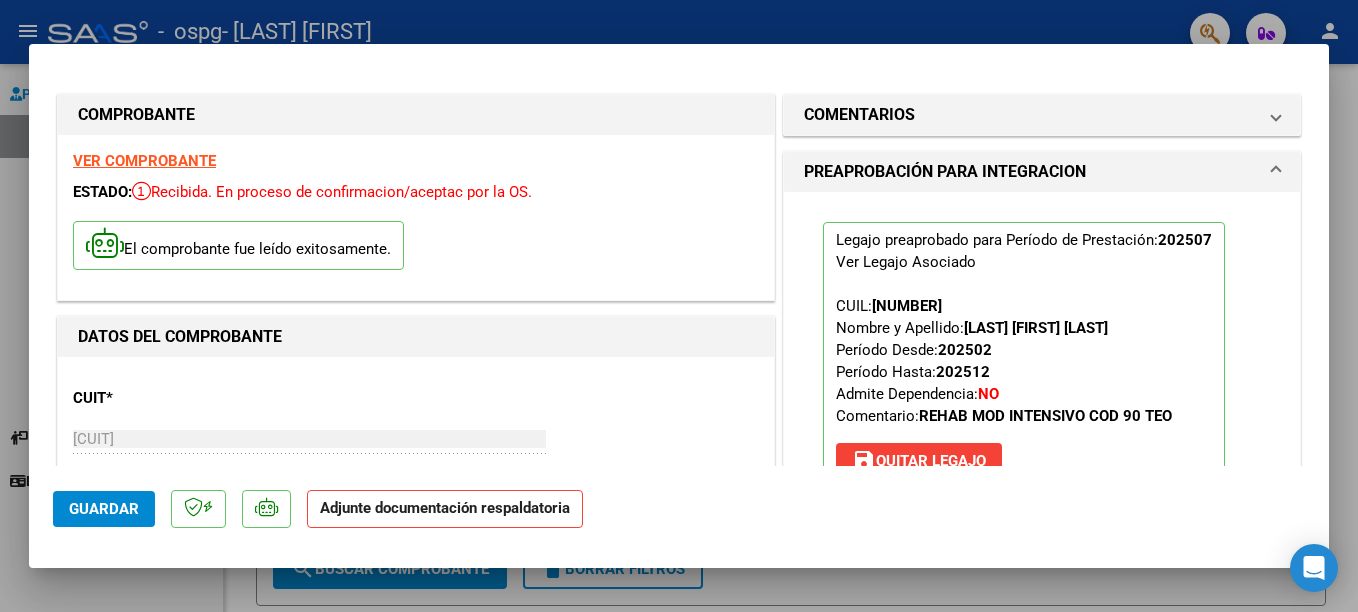 click on "Guardar Adjunte documentación respaldatoria" 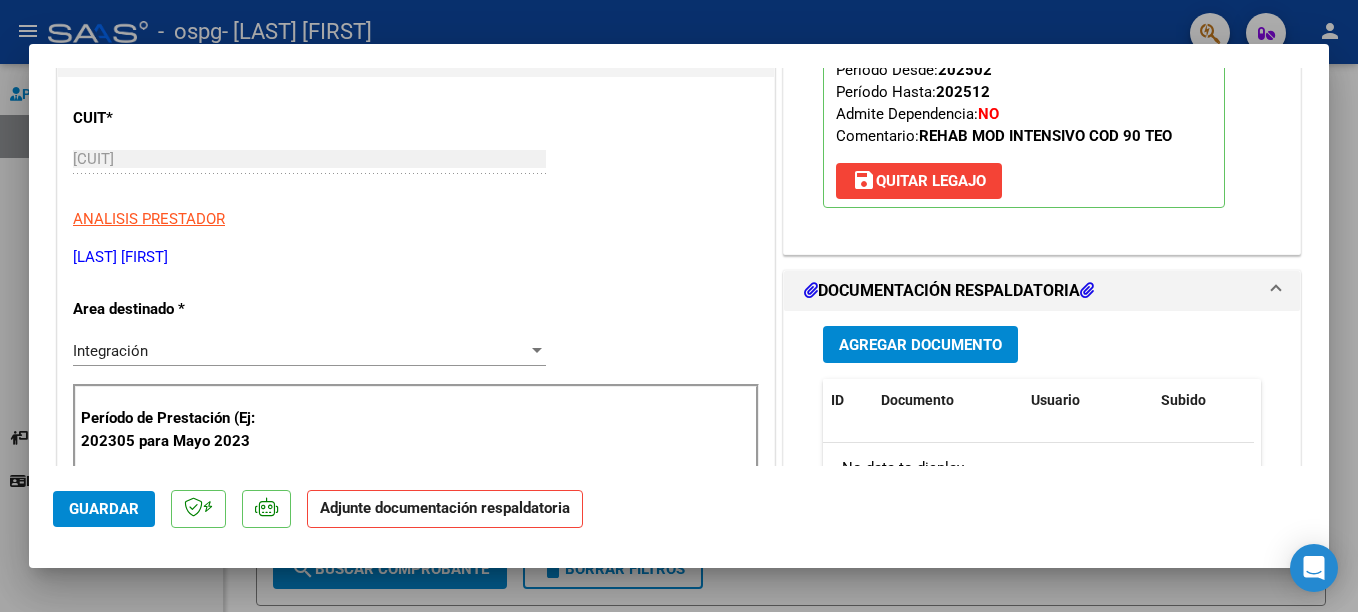 scroll, scrollTop: 320, scrollLeft: 0, axis: vertical 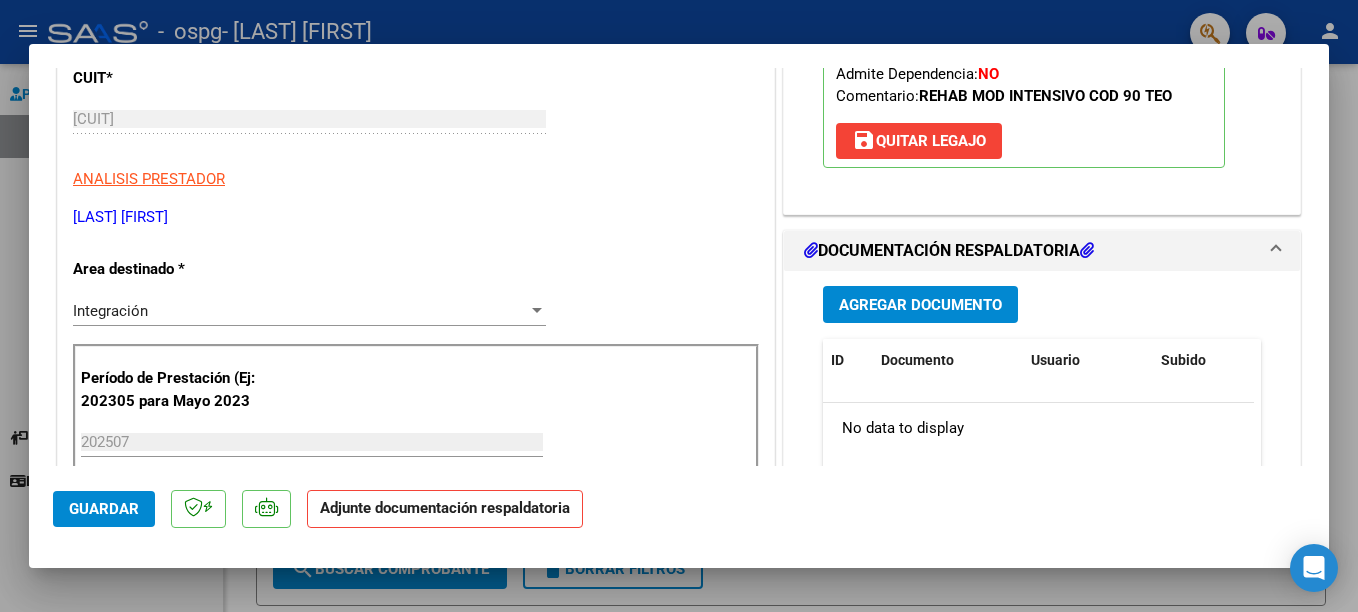 click on "Agregar Documento" at bounding box center (920, 305) 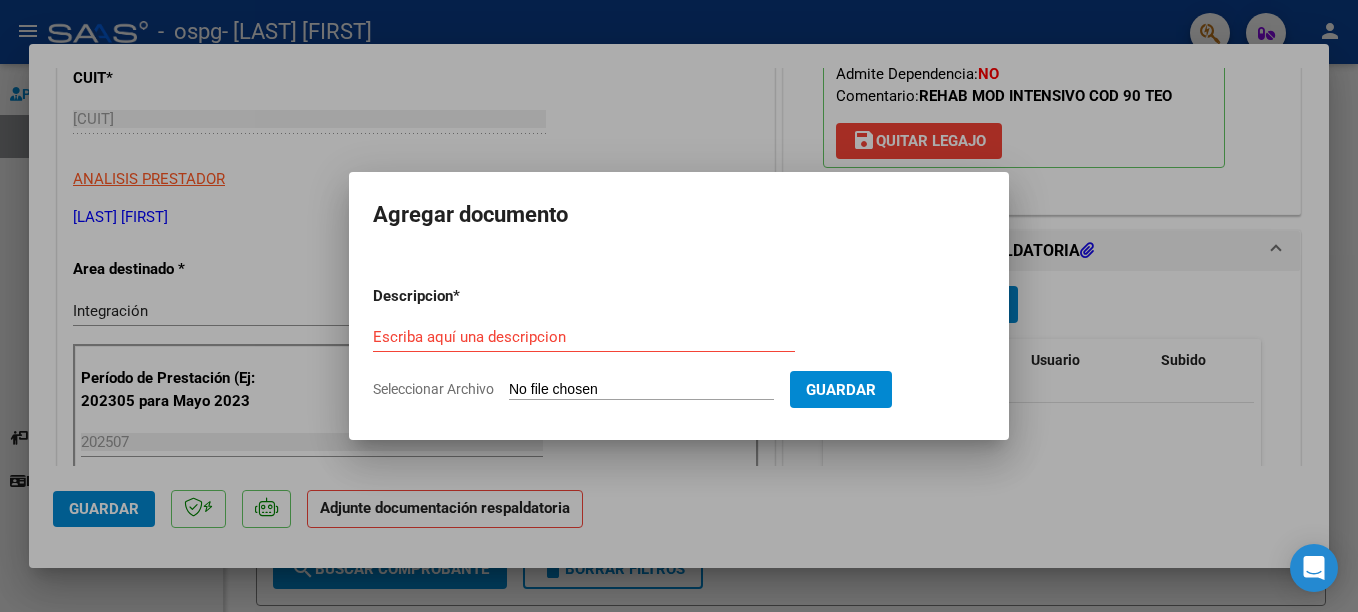 click at bounding box center (679, 306) 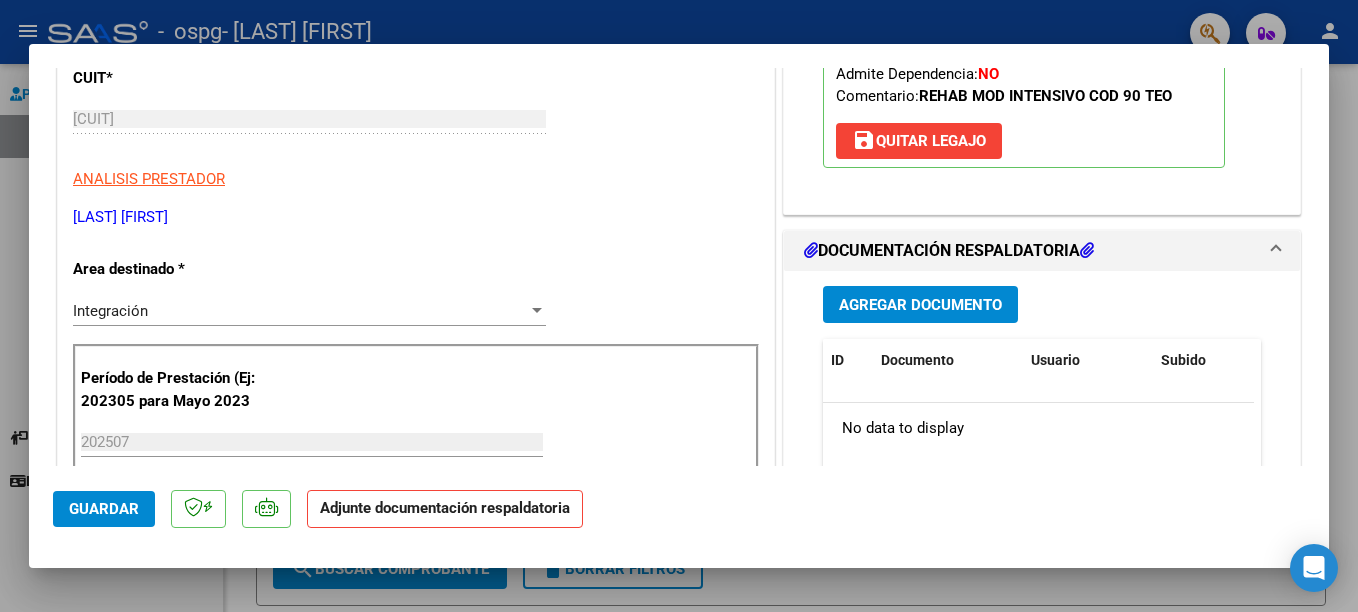 click on "Adjunte documentación respaldatoria" 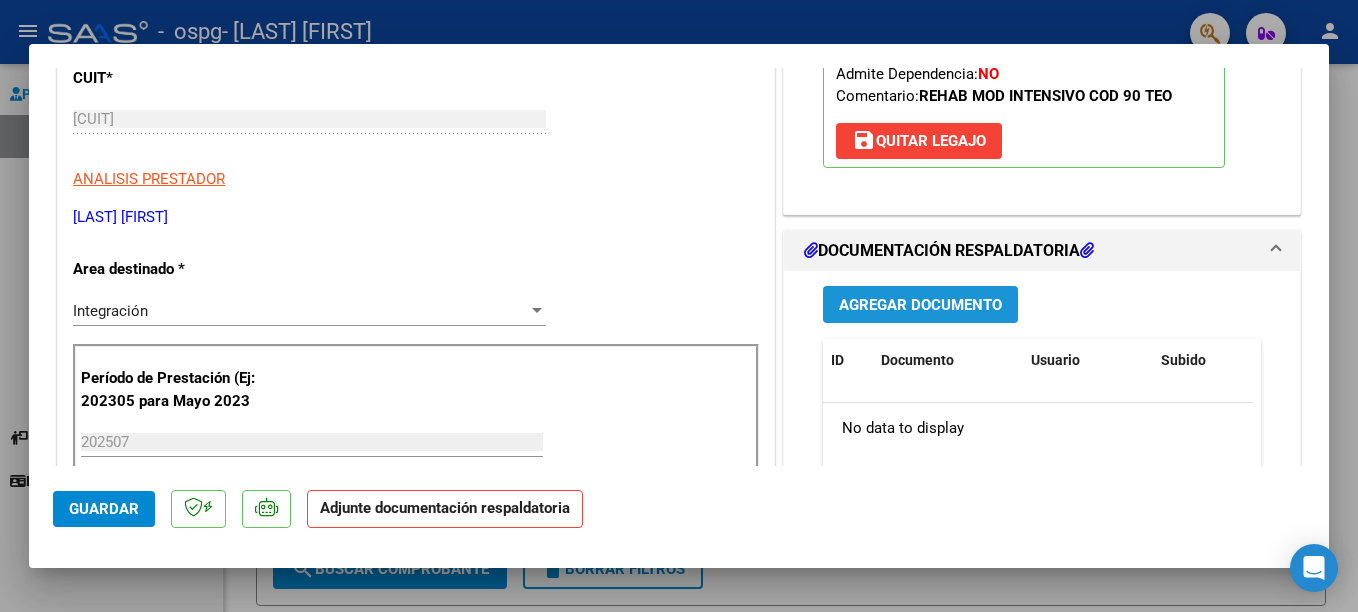 click on "Agregar Documento" at bounding box center (920, 305) 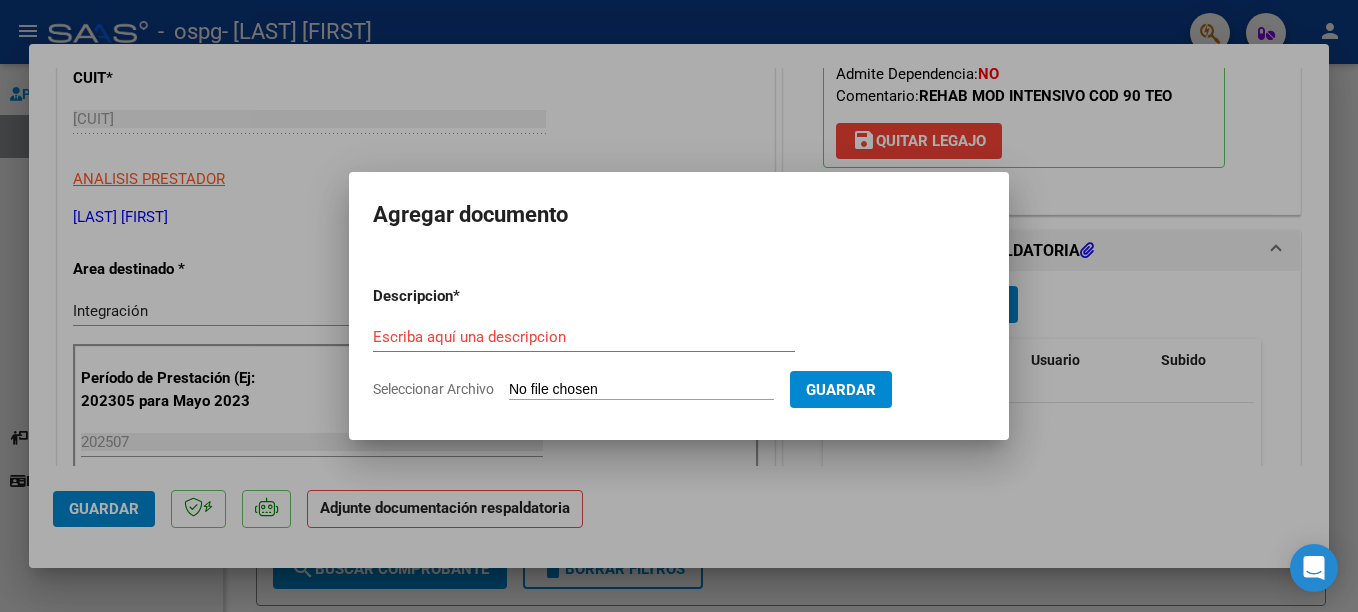 click on "Seleccionar Archivo" at bounding box center (641, 390) 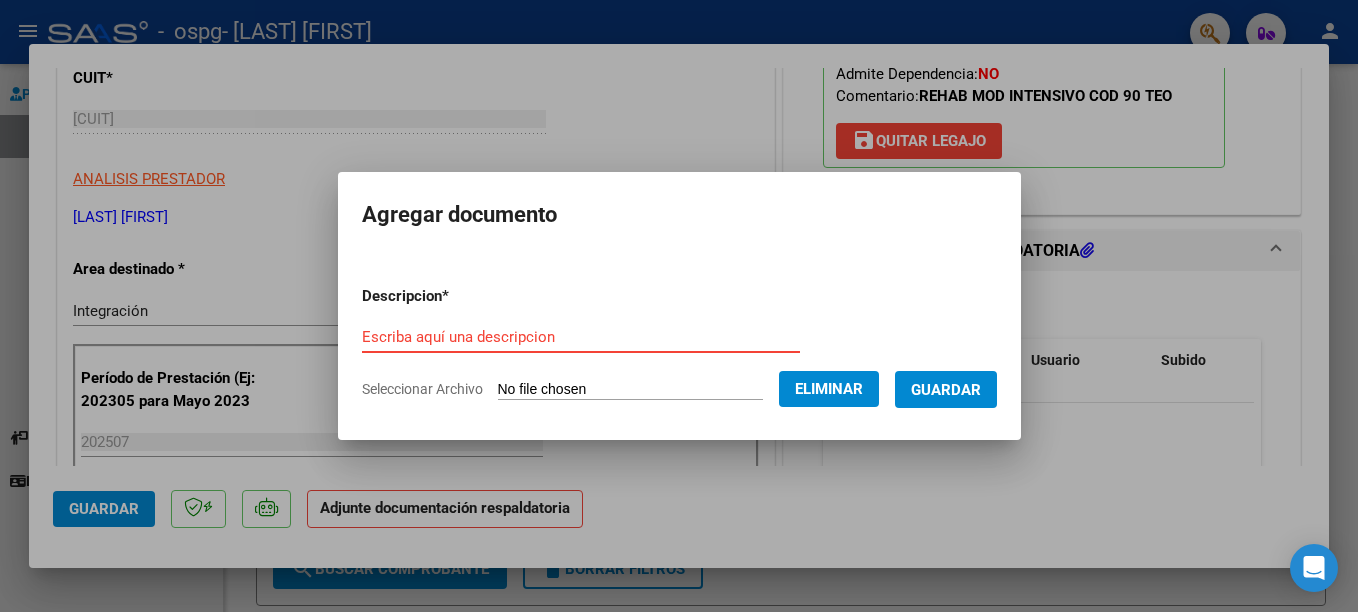 click on "Escriba aquí una descripcion" at bounding box center (581, 337) 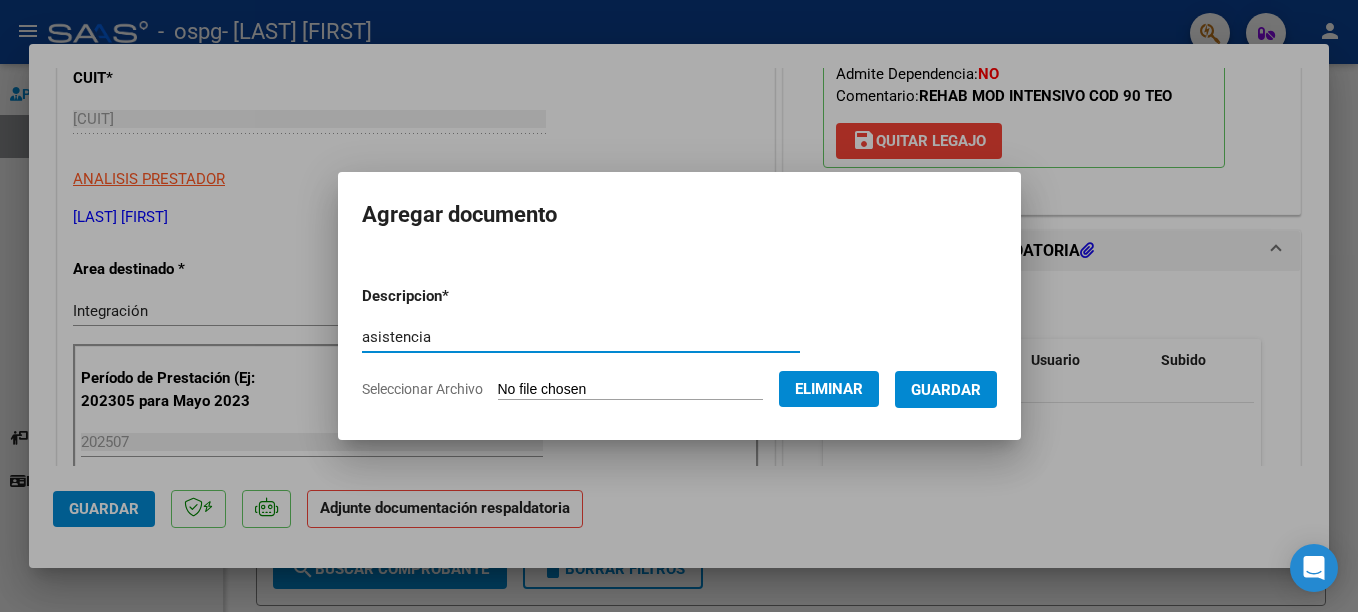 type on "asistencia" 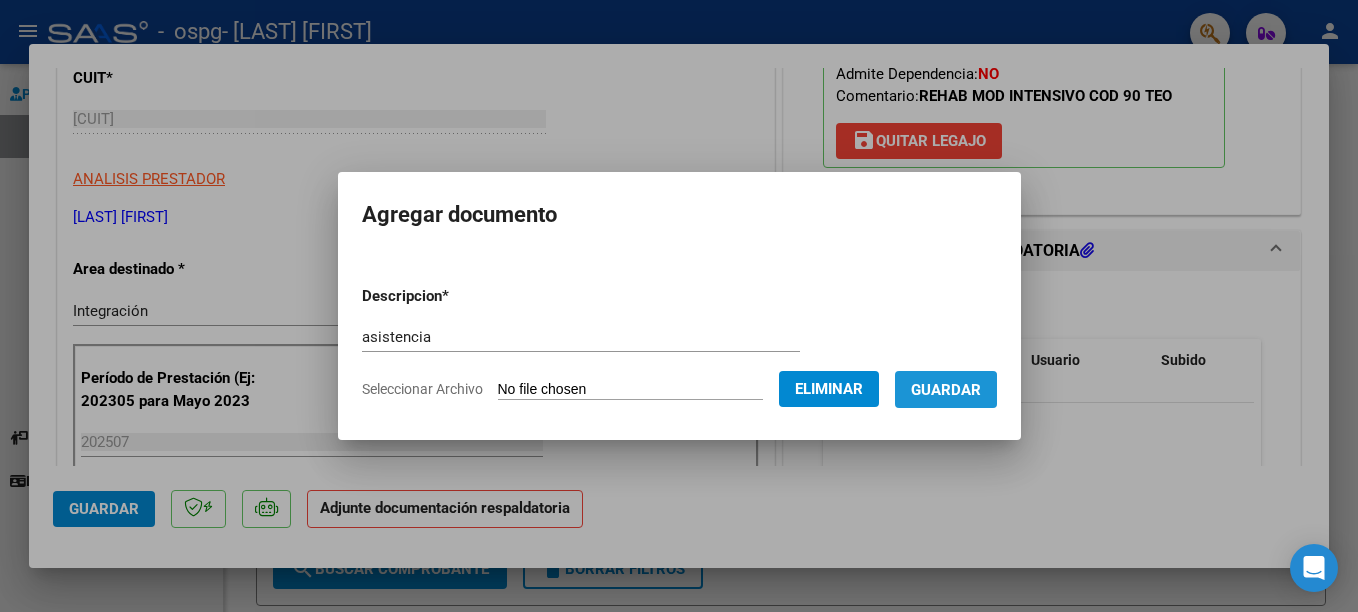 click on "Guardar" at bounding box center [946, 390] 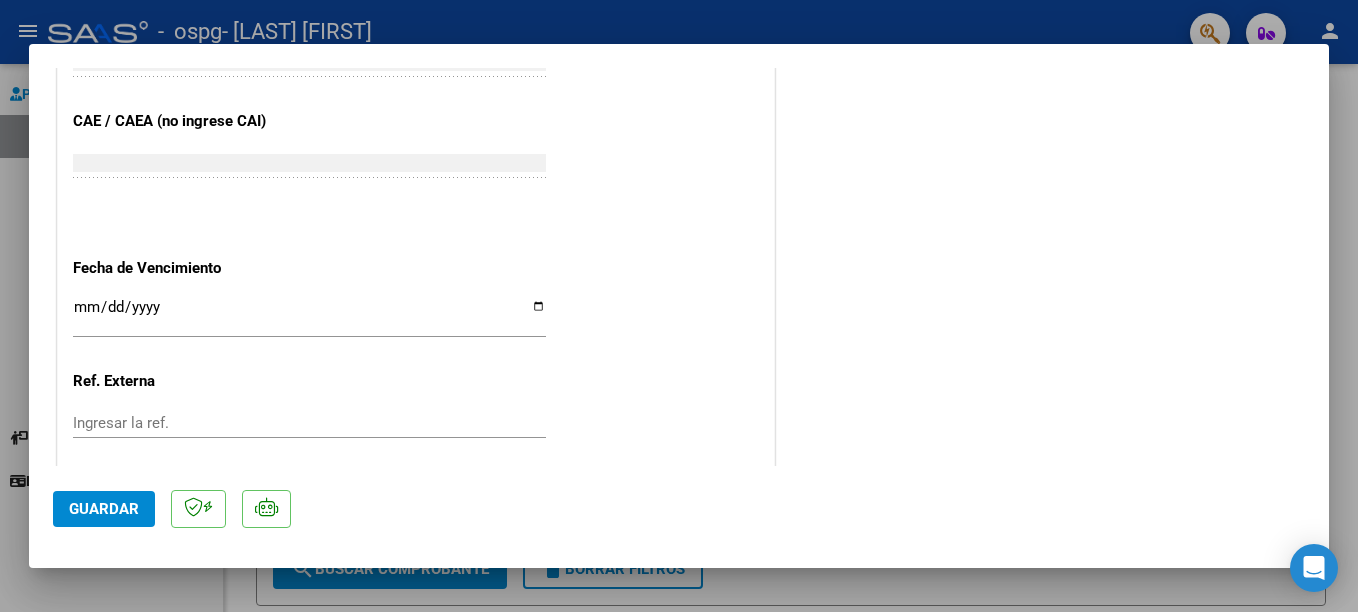 scroll, scrollTop: 1320, scrollLeft: 0, axis: vertical 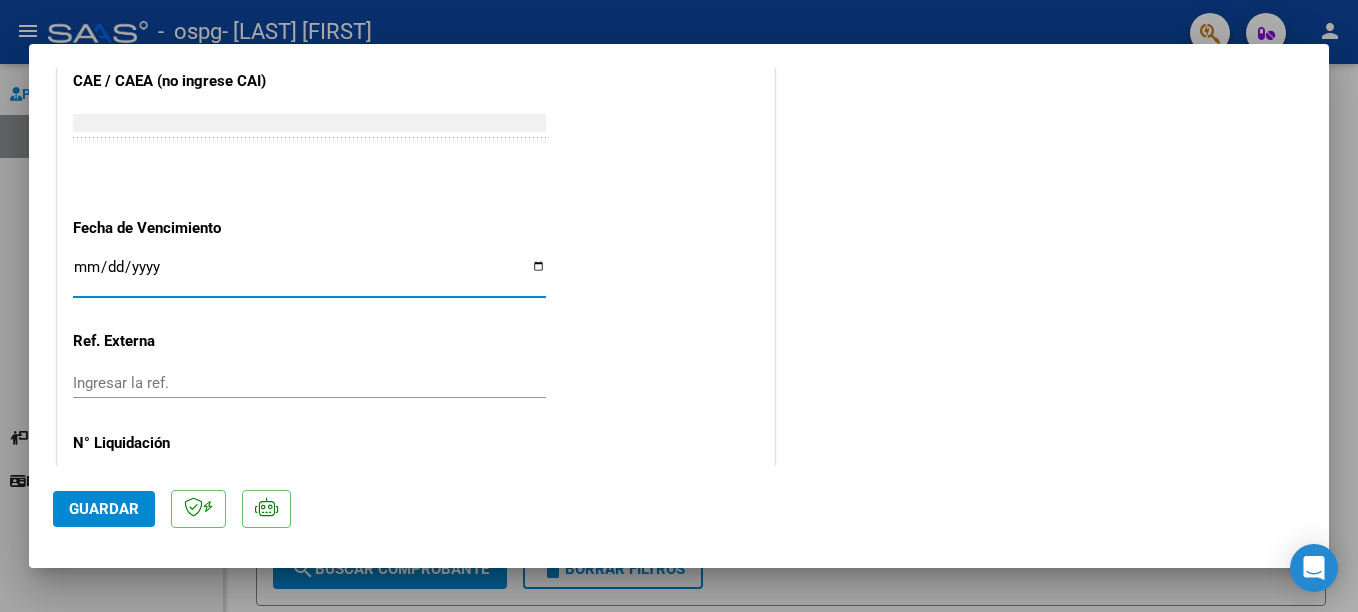 click on "Ingresar la fecha" at bounding box center (309, 275) 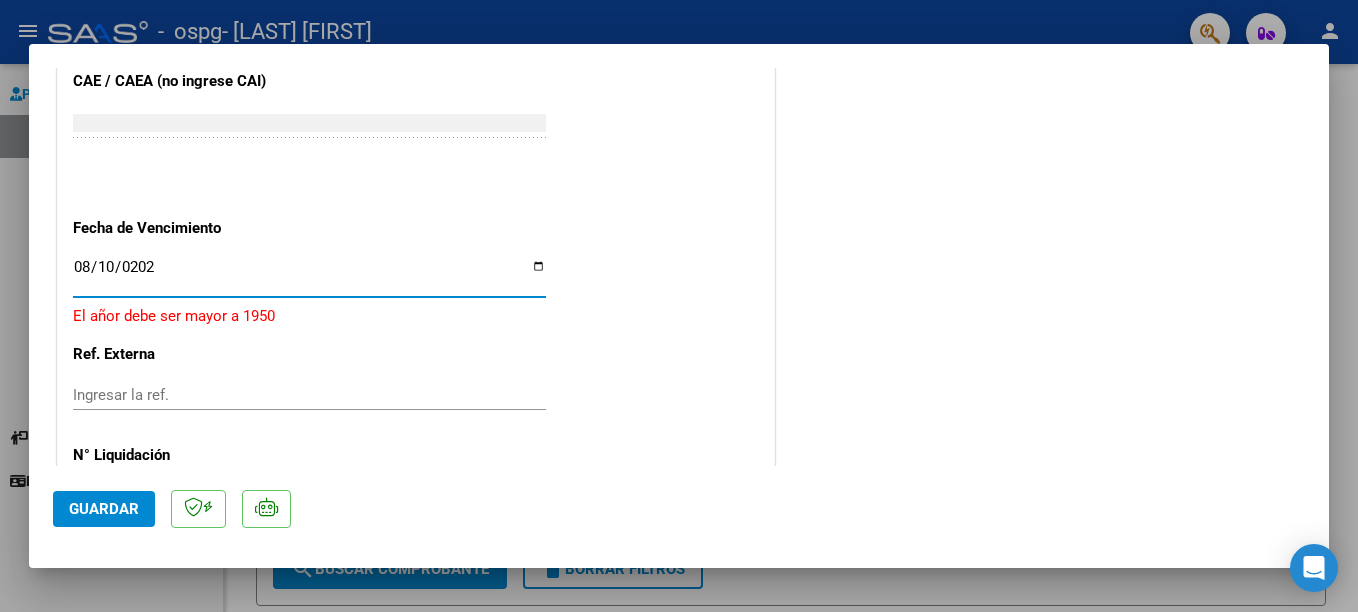 type on "2025-08-10" 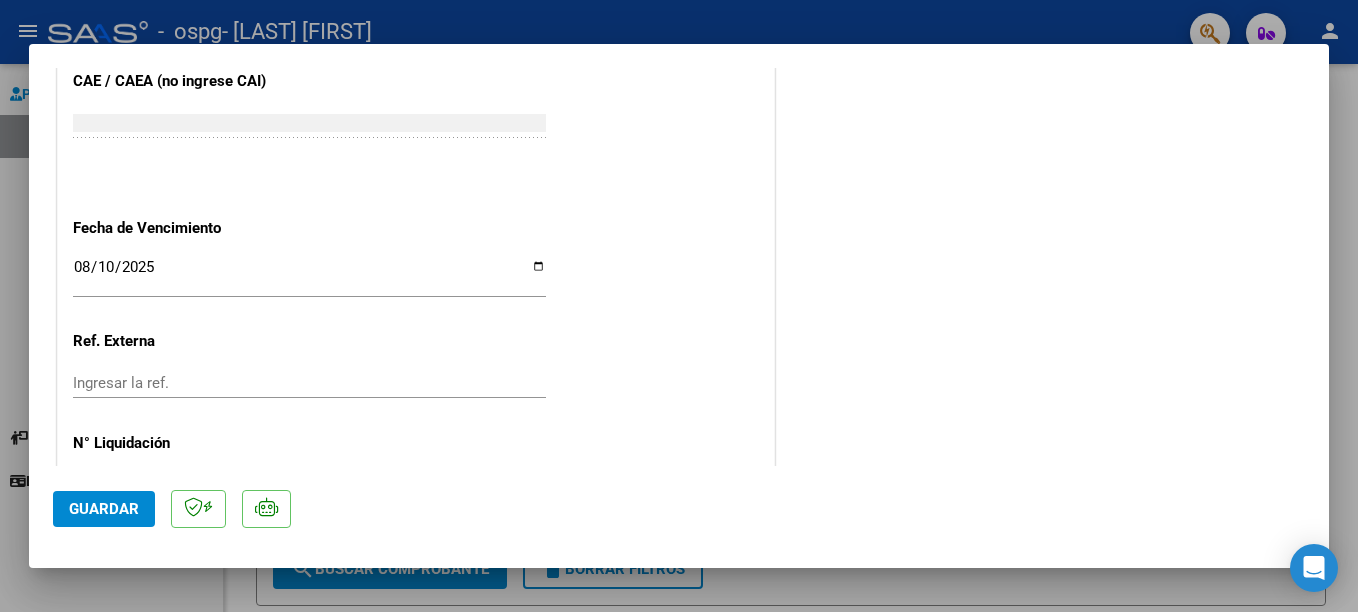 click on "CUIT  *   [CUIT] Ingresar CUIT  ANALISIS PRESTADOR  [LAST] [FIRST]  ARCA Padrón  Area destinado * Integración Seleccionar Area Período de Prestación (Ej: 202305 para Mayo 2023    202507 Ingrese el Período de Prestación como indica el ejemplo   Una vez que se asoció a un legajo aprobado no se puede cambiar el período de prestación.   Comprobante Tipo * Factura C Seleccionar Tipo Punto de Venta  *   4 Ingresar el Nro.  Número  *   992 Ingresar el Nro.  Monto  *   $ 49.482,44 Ingresar el monto  Fecha del Cpbt.  *   2025-07-31 Ingresar la fecha  CAE / CAEA (no ingrese CAI)    75310327589239 Ingresar el CAE o CAEA (no ingrese CAI)  Fecha de Vencimiento    2025-08-10 Ingresar la fecha  Ref. Externa    Ingresar la ref.  N° Liquidación    Ingresar el N° Liquidación" at bounding box center (416, -215) 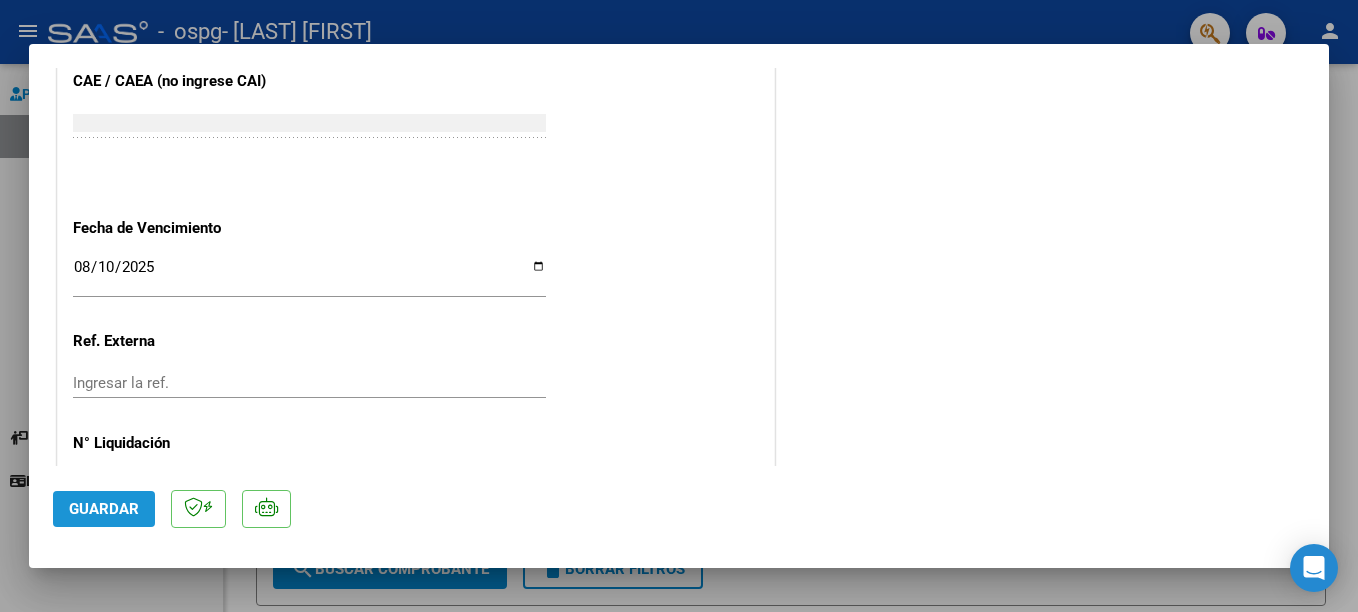 click on "Guardar" 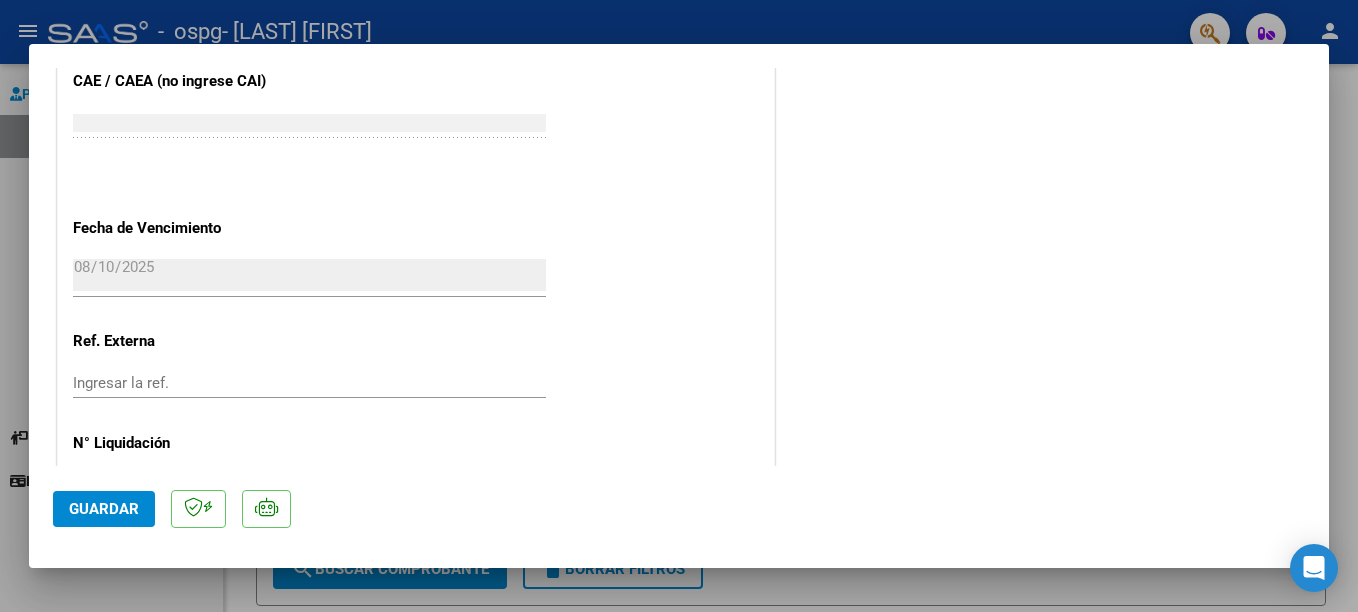 drag, startPoint x: 1321, startPoint y: 385, endPoint x: 1145, endPoint y: 12, distance: 412.43787 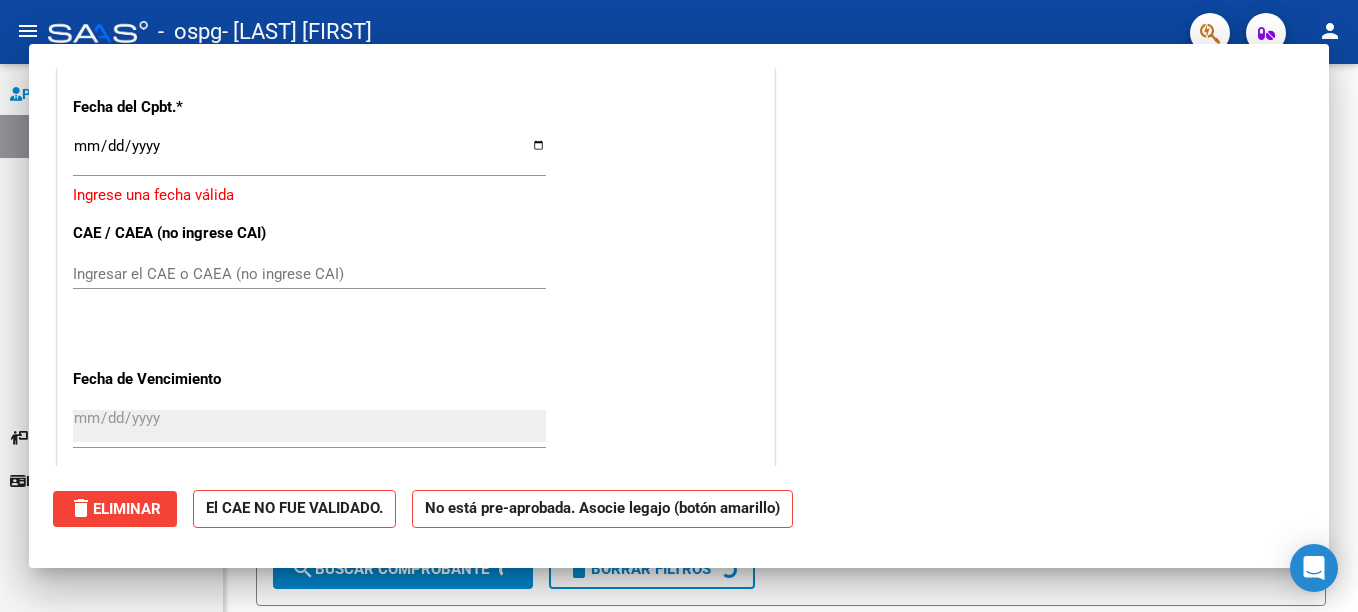 scroll, scrollTop: 0, scrollLeft: 0, axis: both 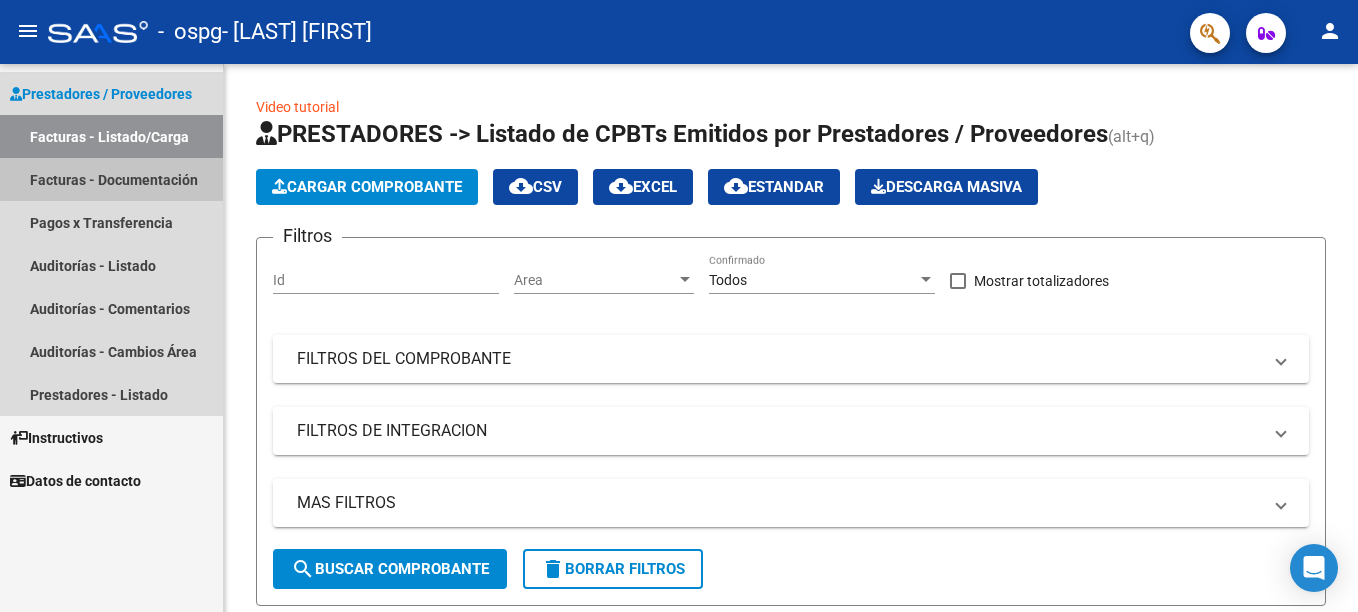 click on "Facturas - Documentación" at bounding box center (111, 179) 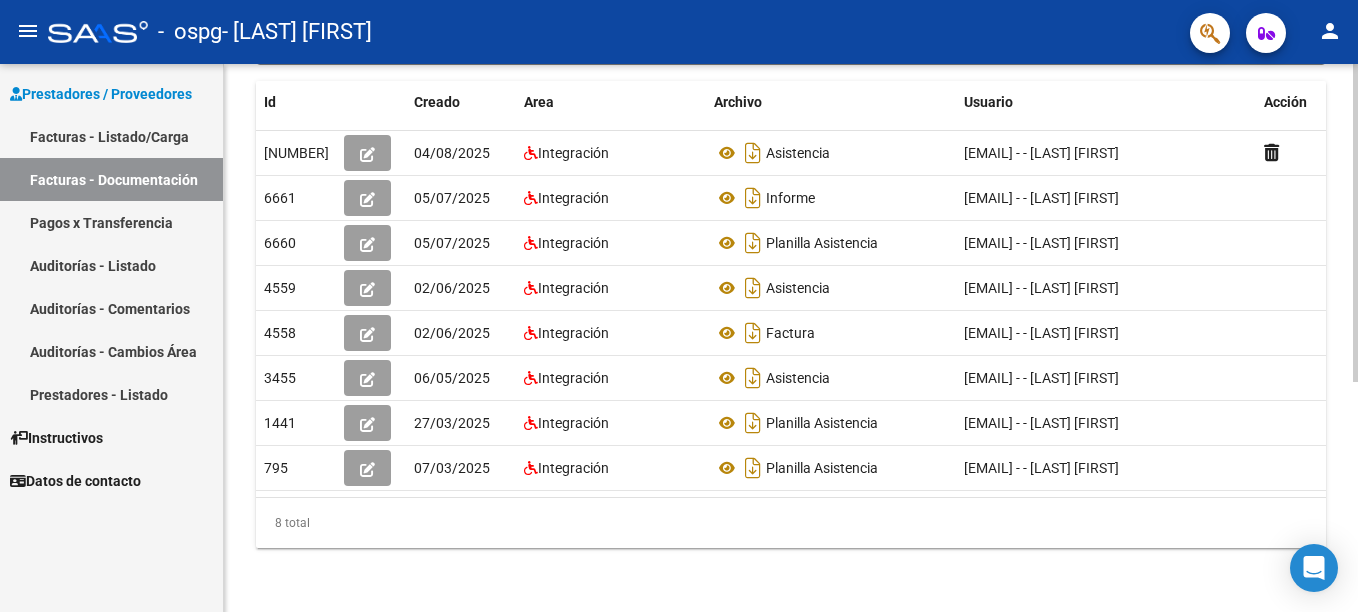 scroll, scrollTop: 0, scrollLeft: 0, axis: both 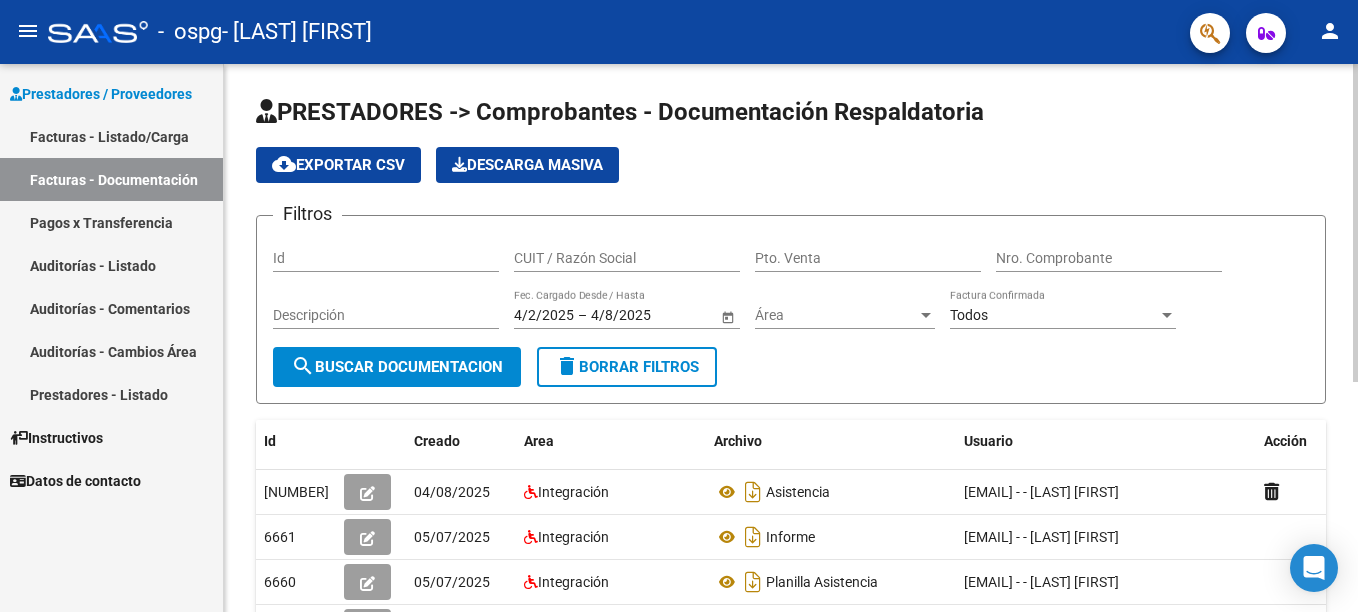 click on "PRESTADORES -> Comprobantes - Documentación Respaldatoria cloud_download  Exportar CSV   Descarga Masiva
Filtros Id CUIT / Razón Social Pto. Venta Nro. Comprobante Descripción 4/2/2025 4/2/2025 – 4/8/2025 4/8/2025 Fec. Cargado Desde / Hasta Área Área Todos Factura Confirmada search  Buscar Documentacion  delete  Borrar Filtros  Id Creado Area Archivo Usuario Acción 8164
04/08/2025 Integración Asistencia   [EMAIL] - - [LAST] [FIRST]  6661
05/07/2025 Integración Informe  [EMAIL] - - [LAST] [FIRST]  6660
05/07/2025 Integración Planilla Asistencia  [EMAIL] - - [LAST] [FIRST]  4559
02/06/2025 Integración Asistencia  [EMAIL] - - [LAST] [FIRST]  4558
02/06/2025 Integración Factura  [EMAIL] - - [LAST] [FIRST]  3455
06/05/2025 Integración Asistencia  [EMAIL] - - [LAST] [FIRST]  1441
27/03/2025 Integración Planilla Asistencia 795
07/03/2025 Integración  1" 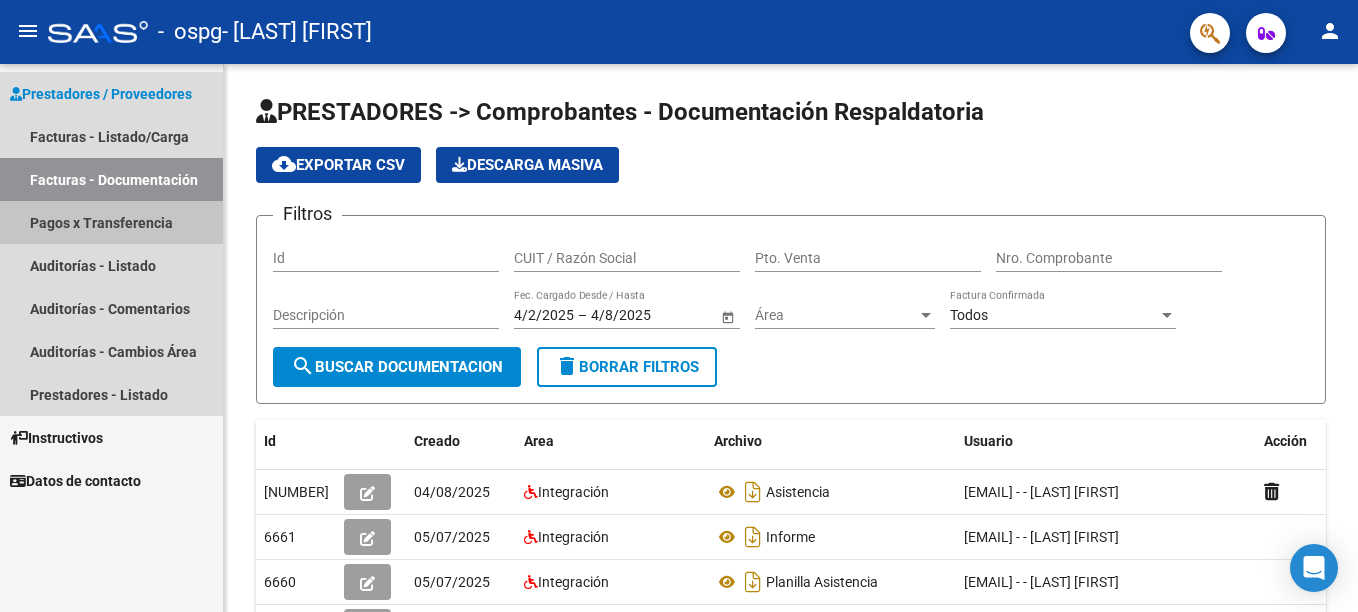 click on "Pagos x Transferencia" at bounding box center (111, 222) 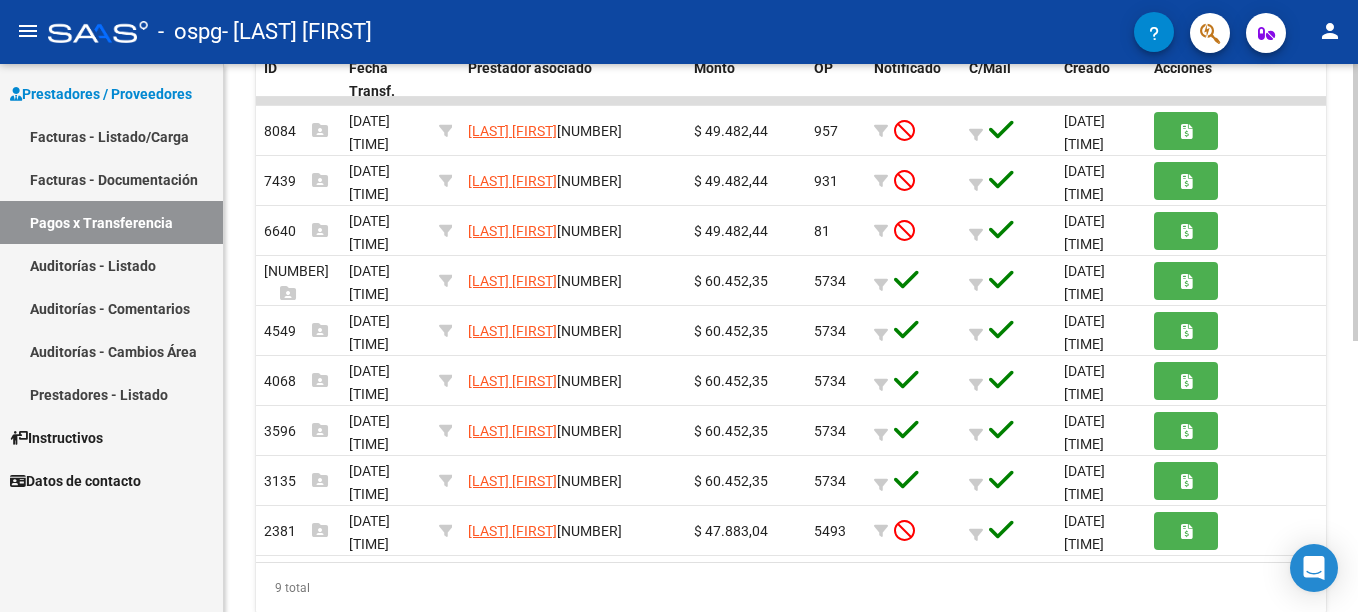 scroll, scrollTop: 475, scrollLeft: 0, axis: vertical 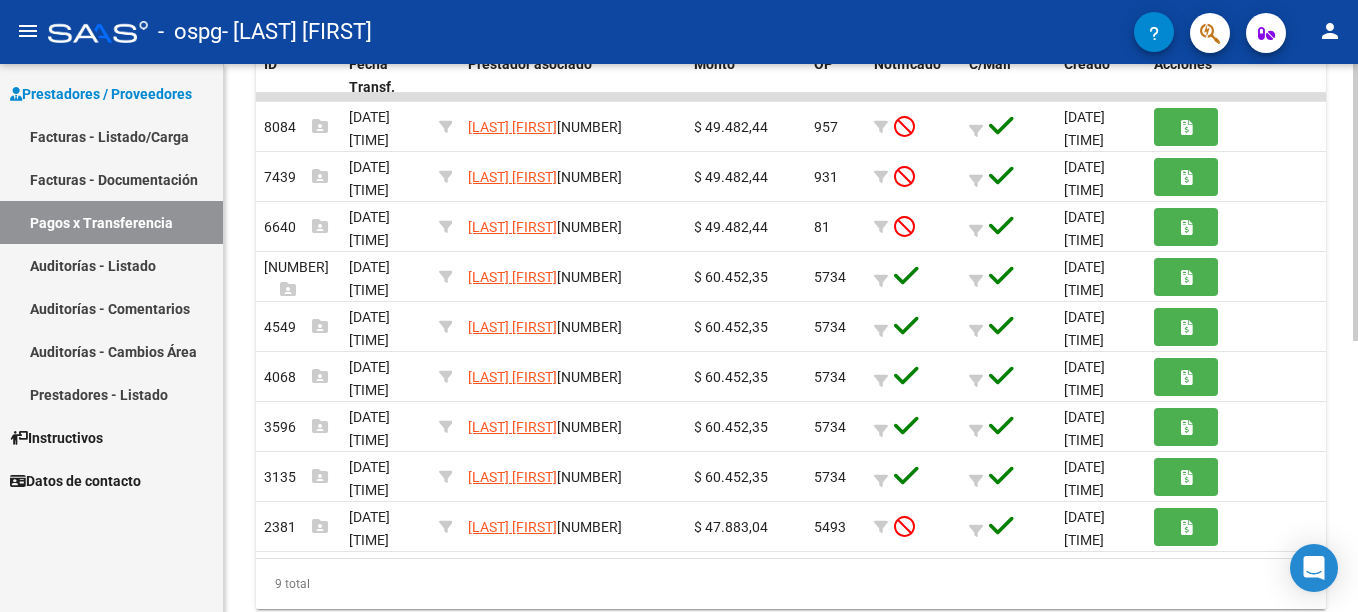 click on "PRESTADORES -> Pagos por Transferencia (alt+p) cloud_download  Exportar CSV   Importar Manual Filtros CUIT/CBU/Nombre Id Todos Tiene facturacion Apócrifa Start date – End date Fecha Desde / Hasta Todos Con prestador asociado Todos Con mail asociado Todos Notificado Monto mínimo Monto máximo Op Seleccionar Prestador Seleccionar Prestador Todos Importado manual    Mostrar totalizadores  search  Buscar Comprobante  delete  Borrar Filtros  ID Fecha Transf. Prestador asociado Monto OP Notificado C/Mail Creado Acciones 8084 [DATE] [TIME] [LAST] [FIRST]  [NUMBER]  $ 49.482,44 957       [DATE] [TIME] 7439 [DATE] [TIME] [LAST] [FIRST]  [NUMBER]  $ 49.482,44 931       [DATE] [TIME] 6640 [DATE] [TIME] [LAST] [FIRST]  [NUMBER]  $ 49.482,44 81       [DATE] [TIME] 5067 [DATE] [TIME] [LAST] [FIRST]  [NUMBER]  $ 60.452,35 5734       [DATE] [TIME] 4549 [DATE] [TIME] [LAST] [FIRST]  [NUMBER]  $ 60.452,35 5734       [DATE] [TIME] 4068 [DATE] [TIME]" 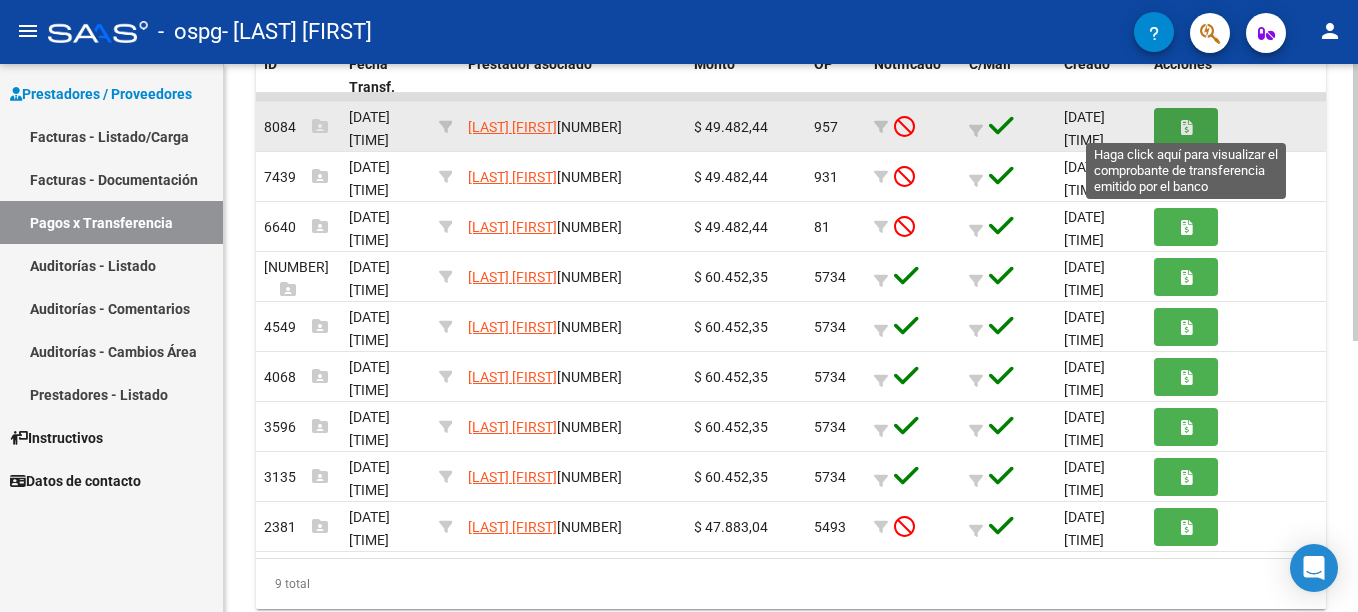 click 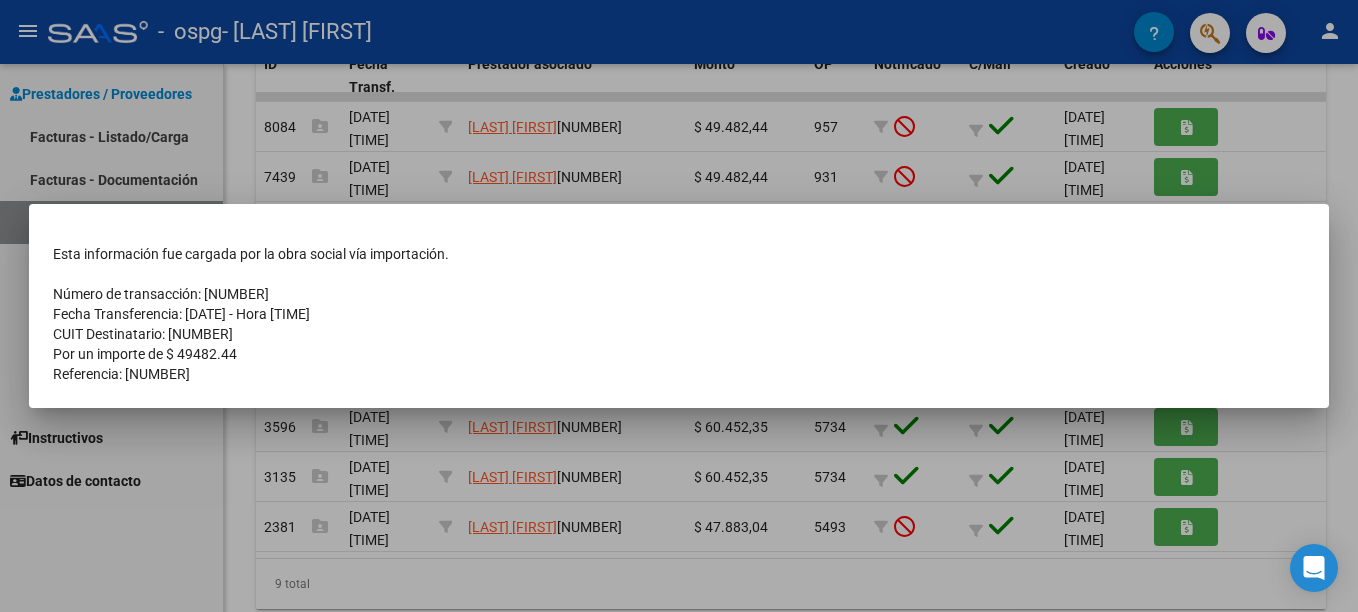 click at bounding box center (679, 306) 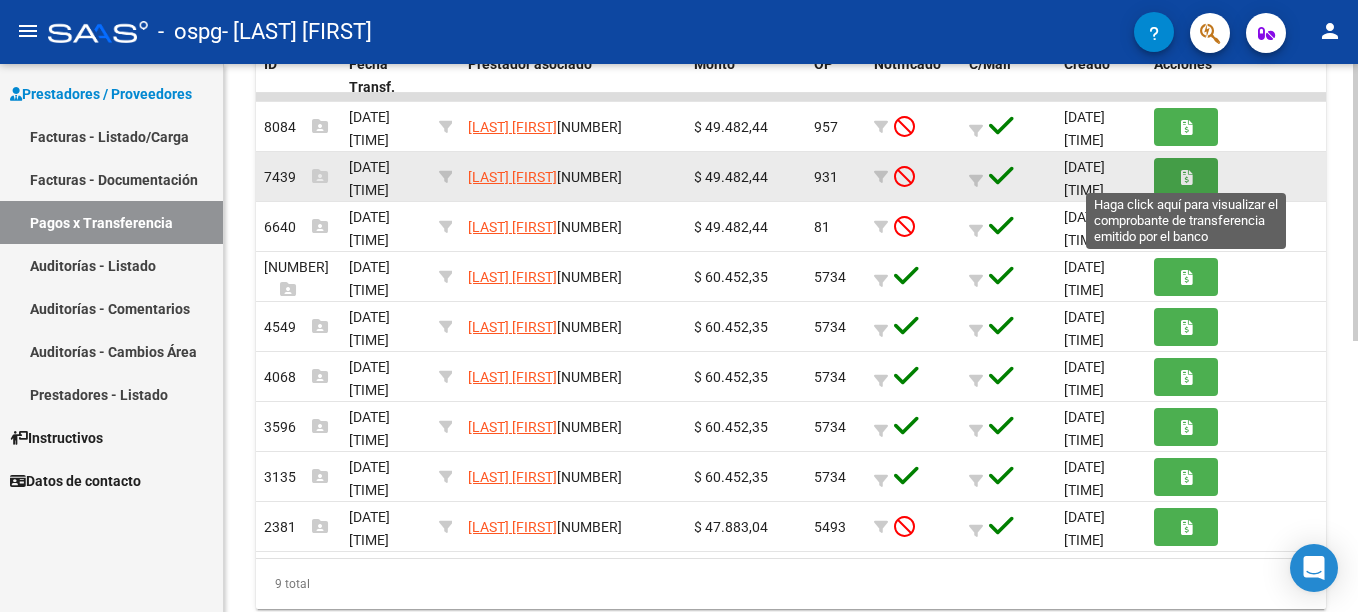 click 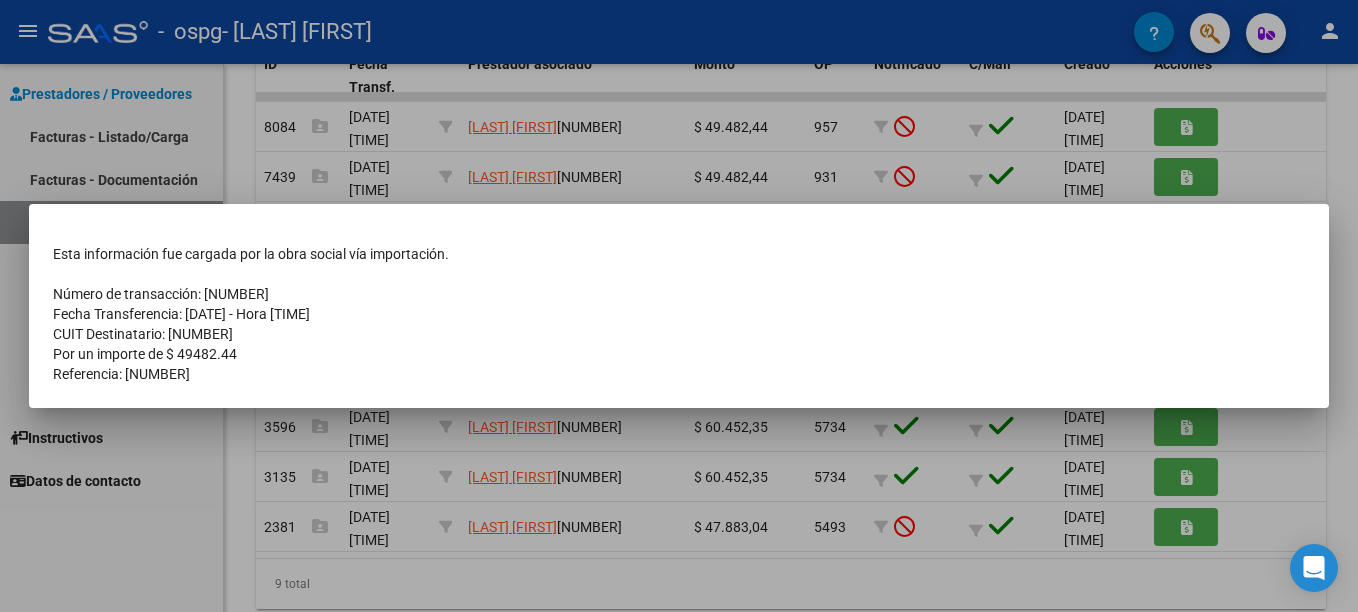 click at bounding box center [679, 306] 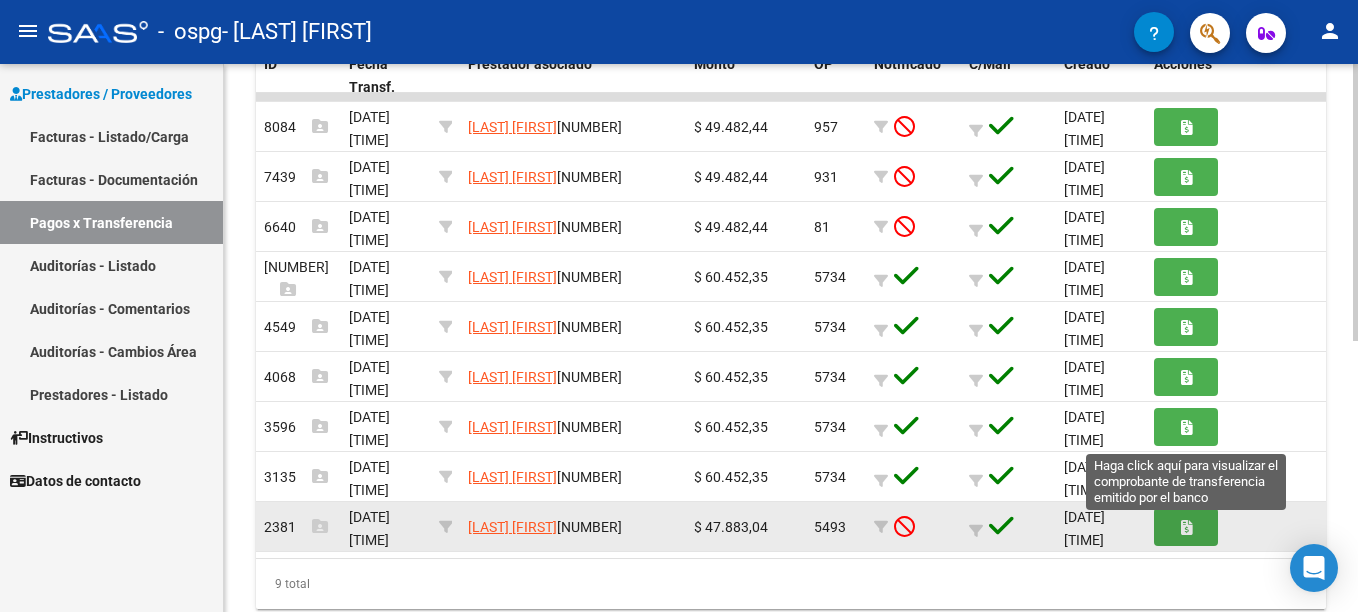click 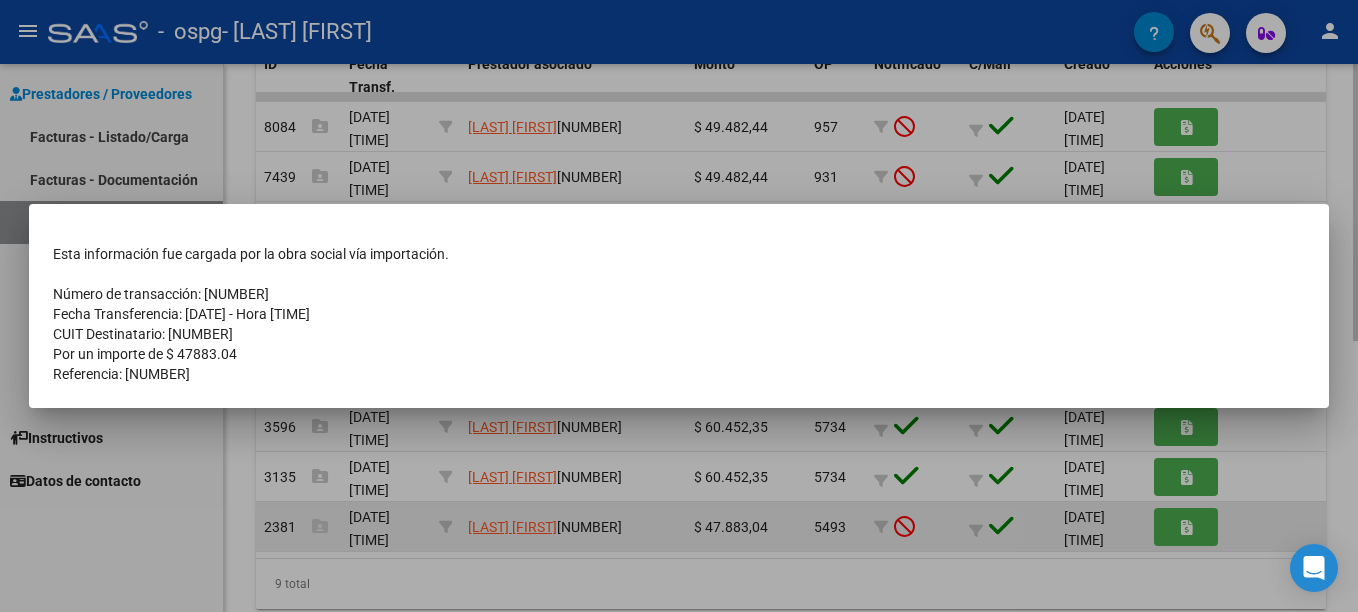click at bounding box center (679, 306) 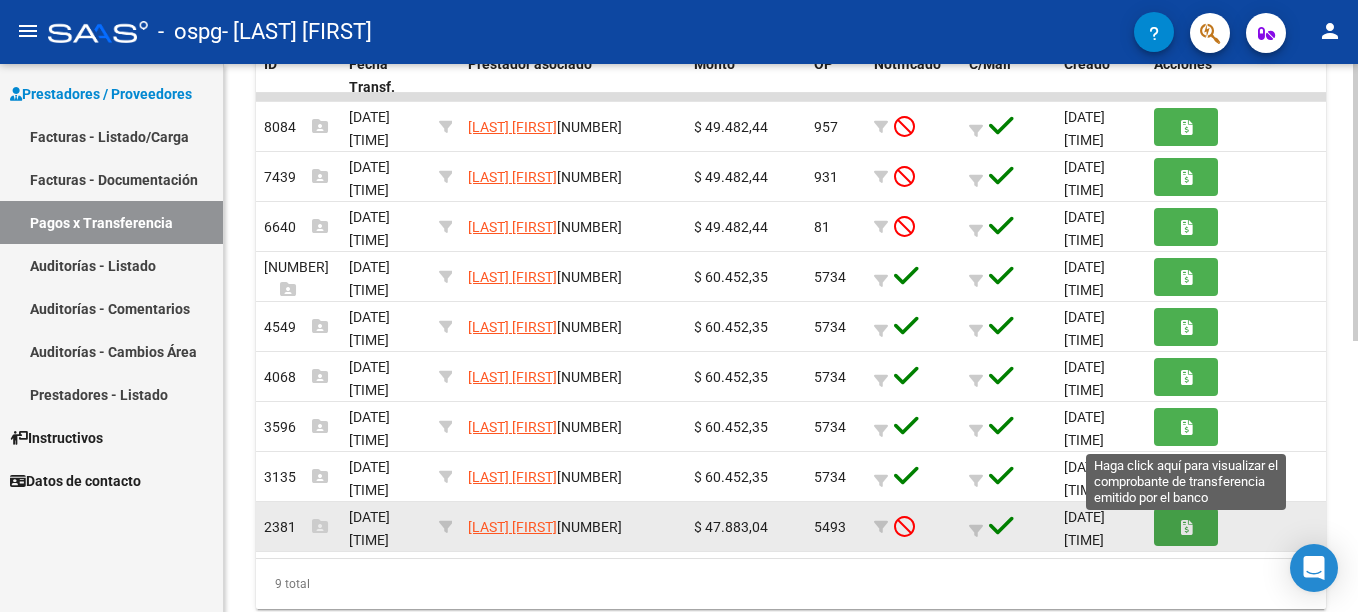 click 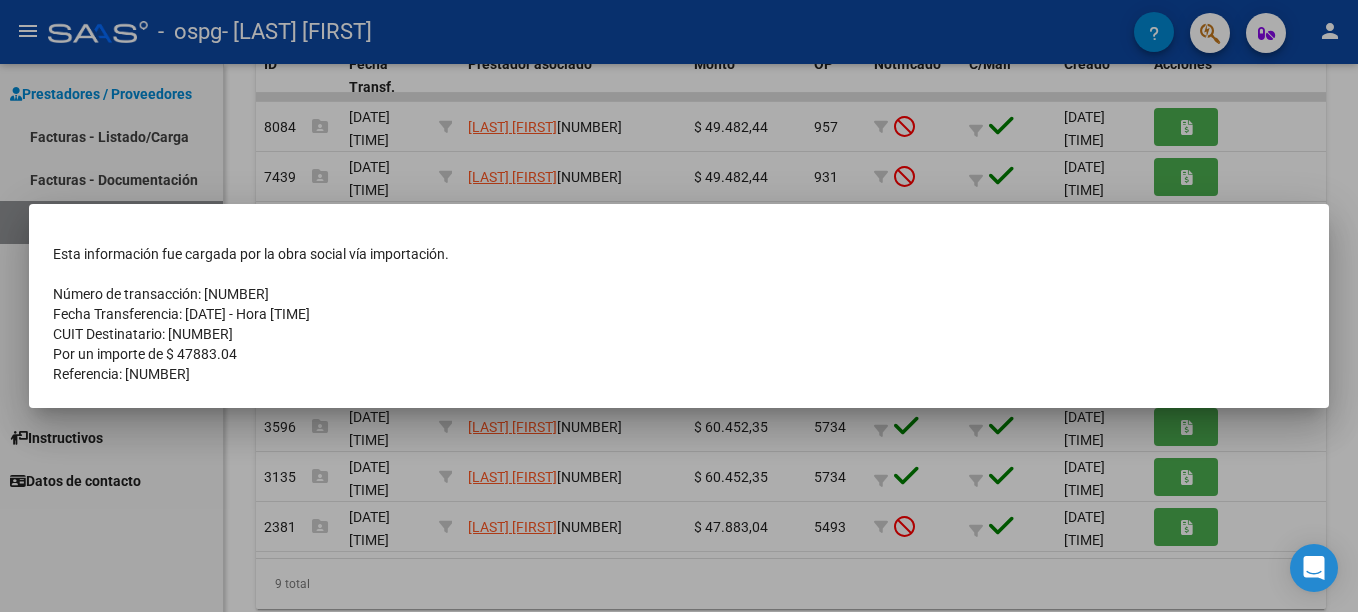 click at bounding box center (679, 306) 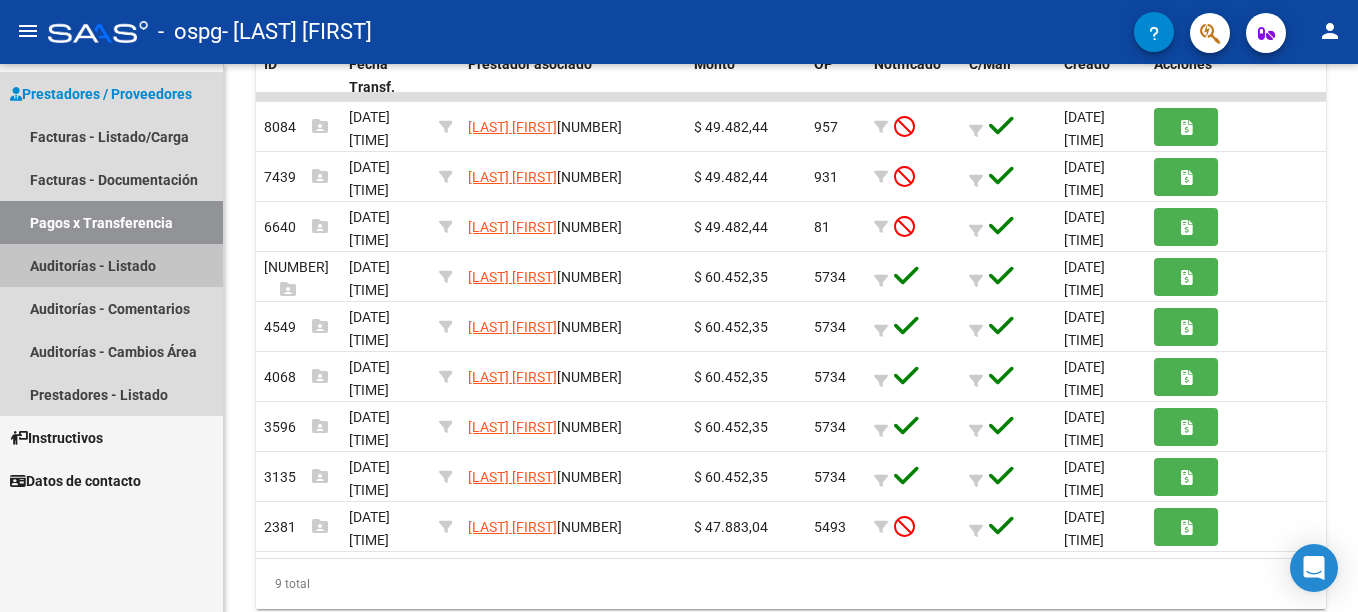 click on "Auditorías - Listado" at bounding box center (111, 265) 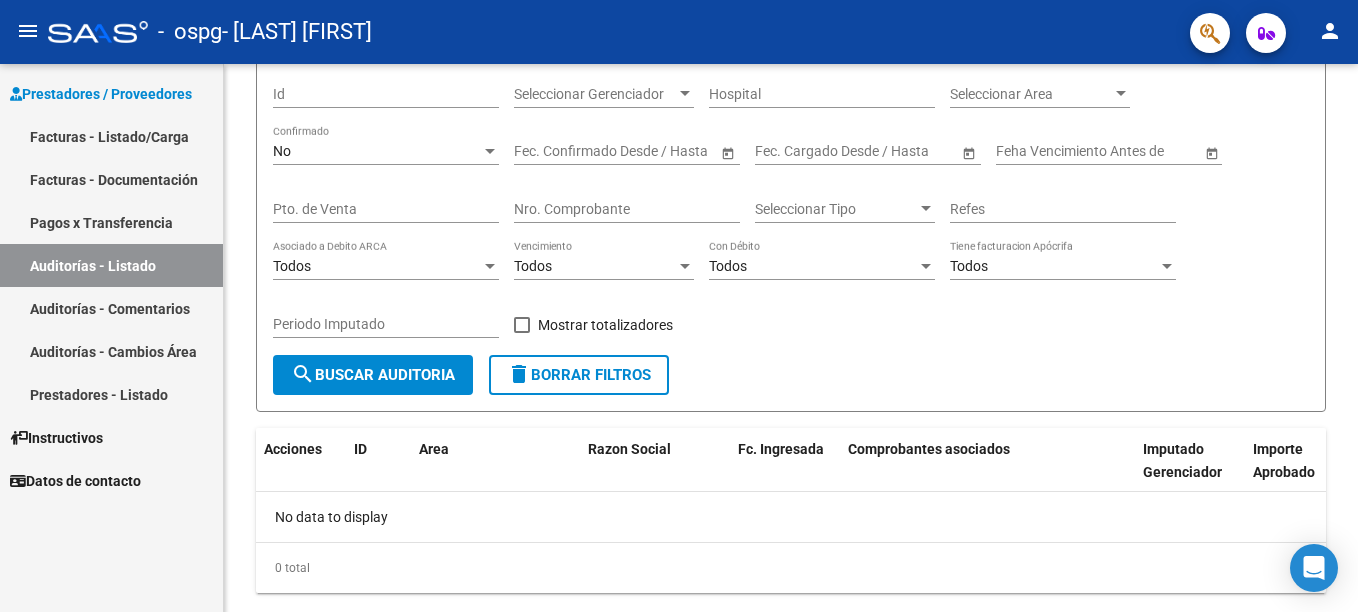 scroll, scrollTop: 209, scrollLeft: 0, axis: vertical 